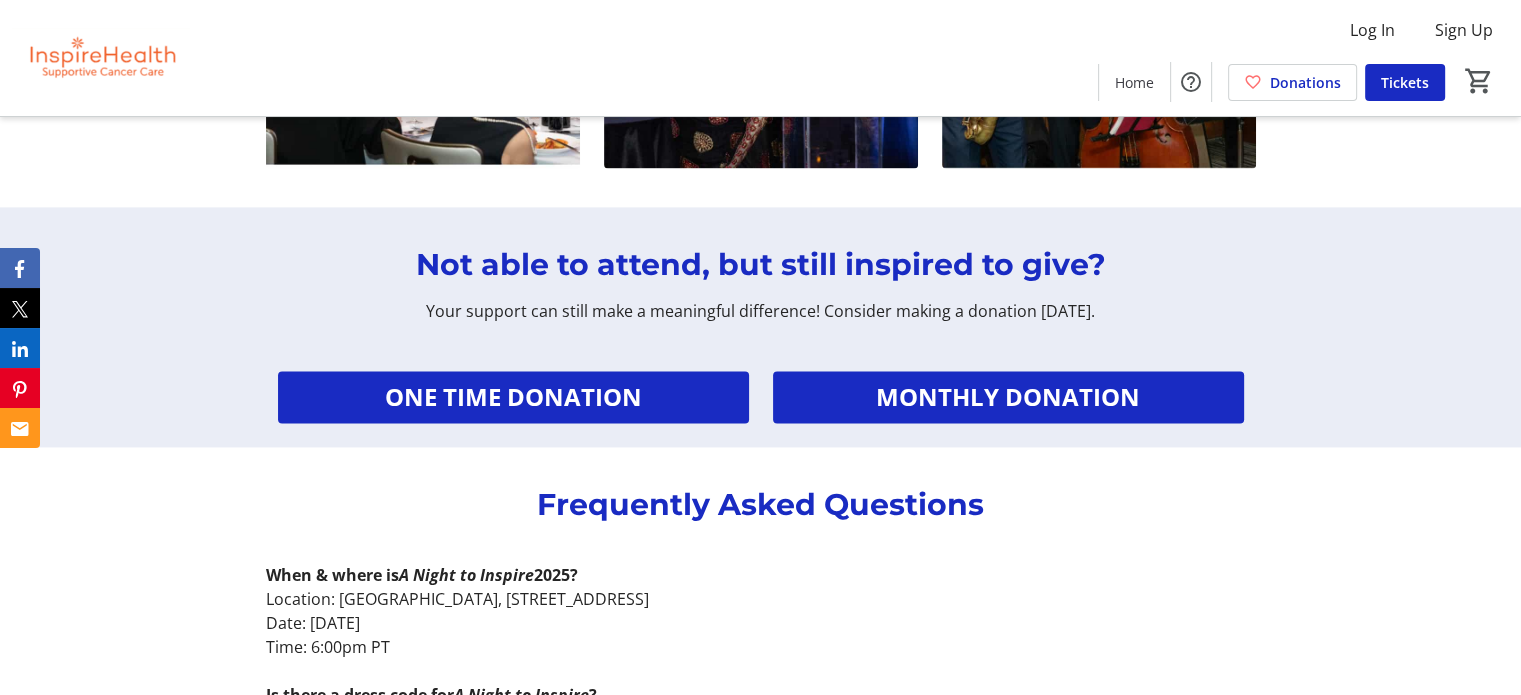scroll, scrollTop: 2800, scrollLeft: 0, axis: vertical 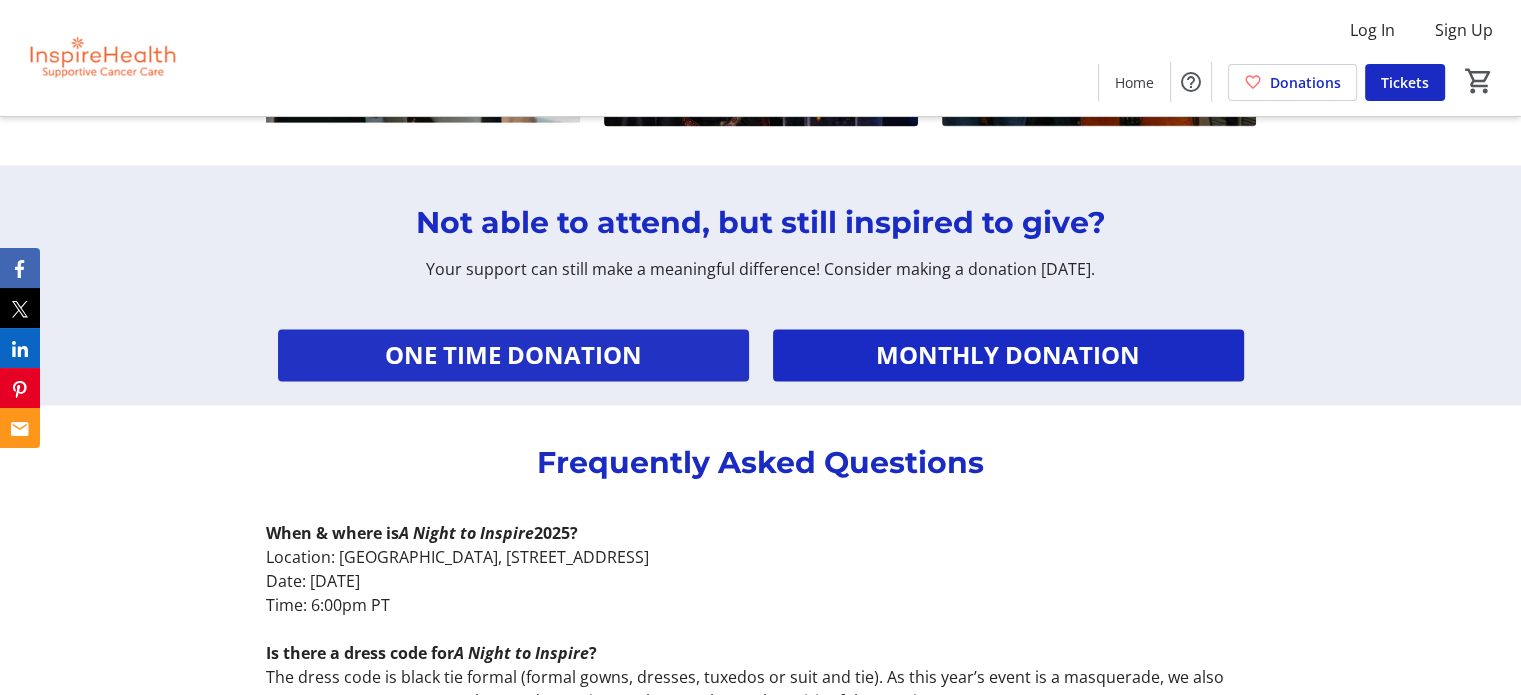 click on "ONE TIME DONATION" at bounding box center [513, 355] 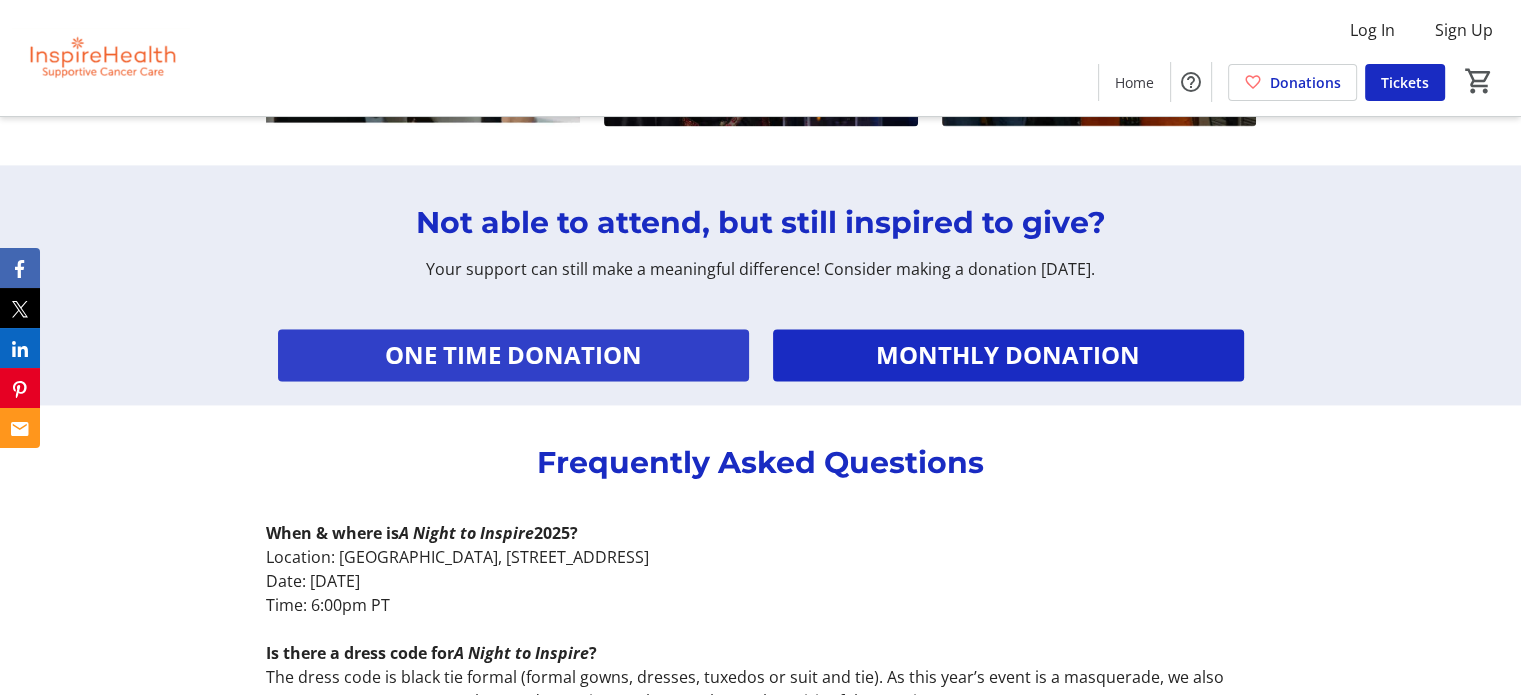 scroll, scrollTop: 0, scrollLeft: 0, axis: both 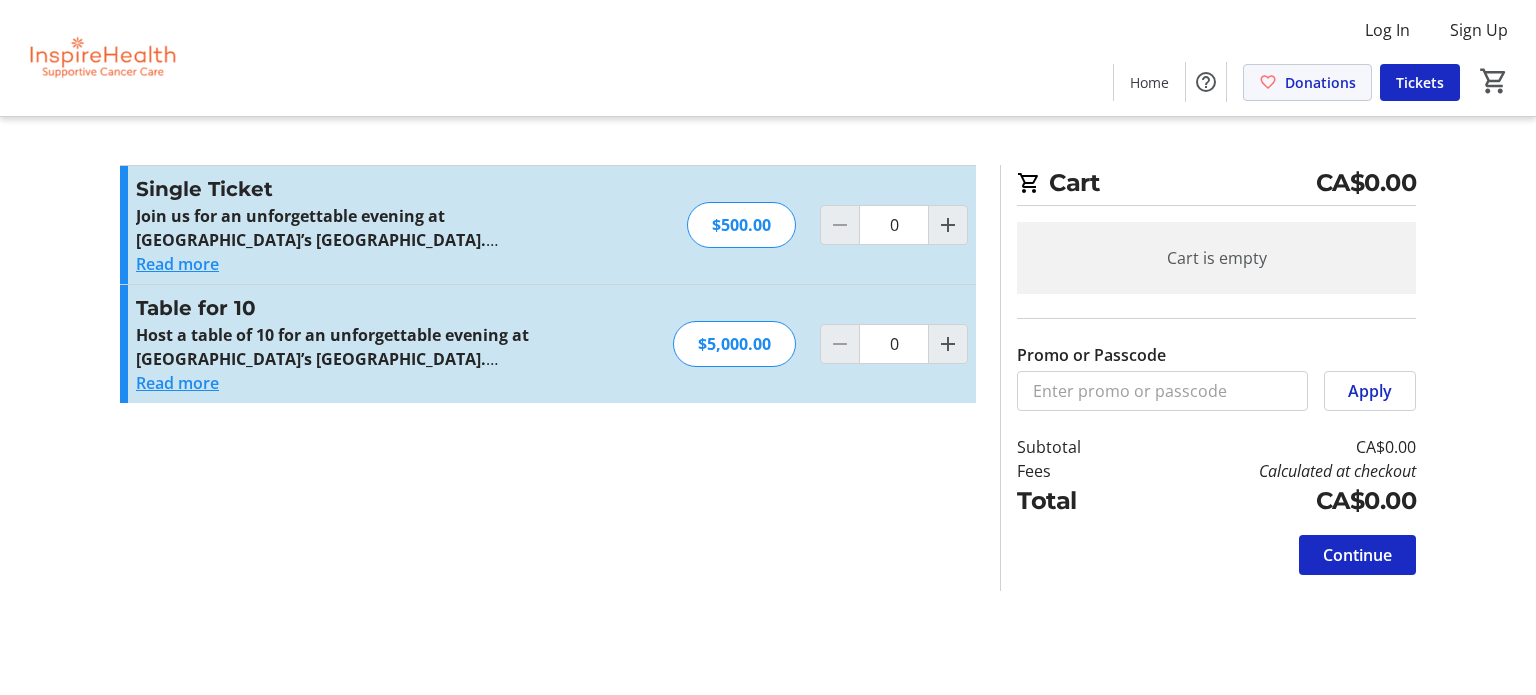 click on "Donations" 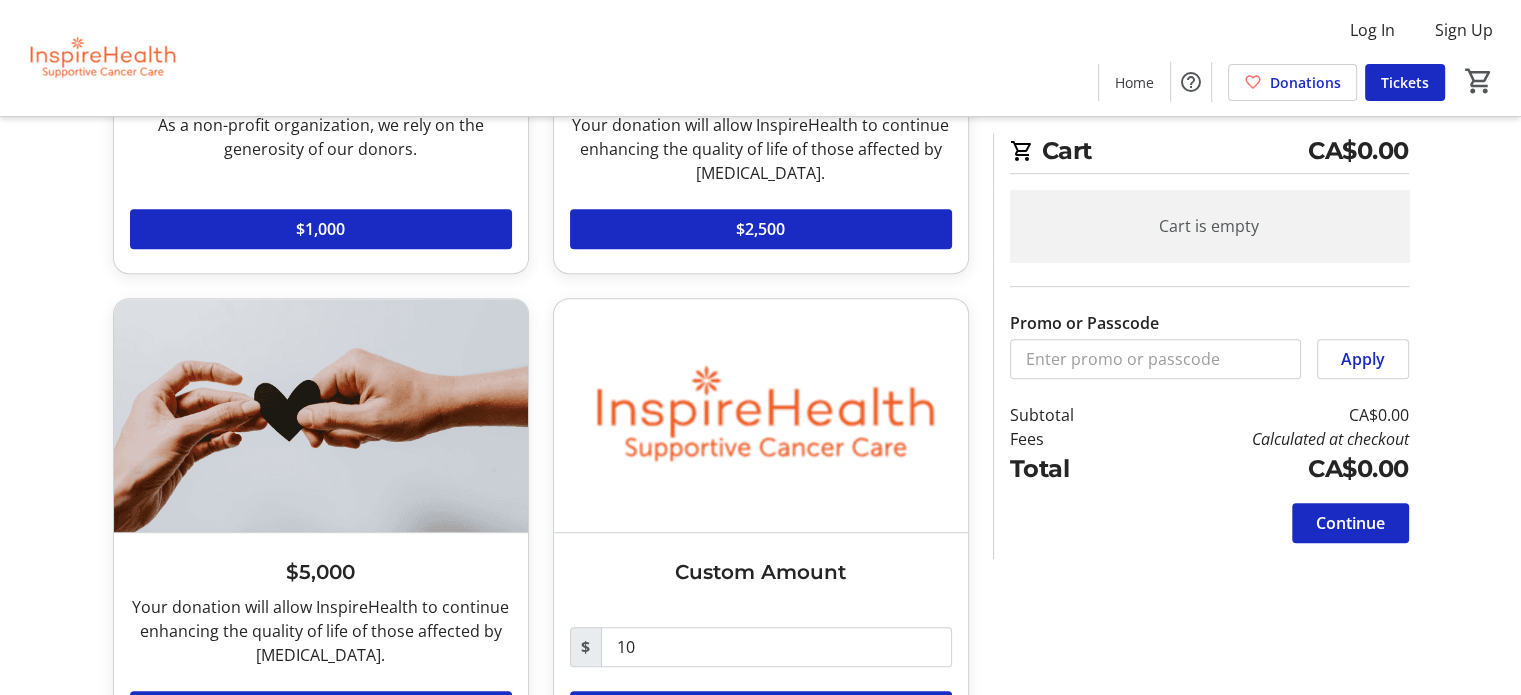 scroll, scrollTop: 950, scrollLeft: 0, axis: vertical 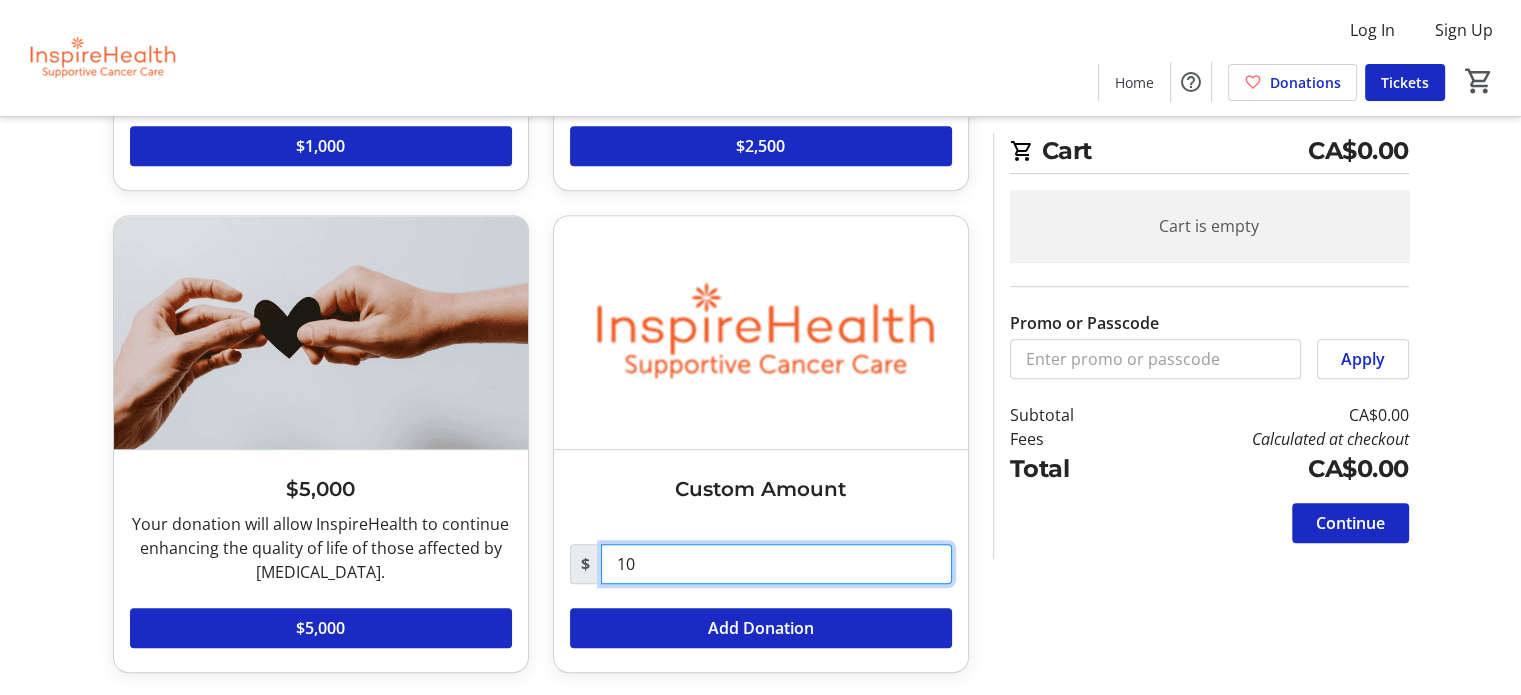 click on "10" at bounding box center [776, 564] 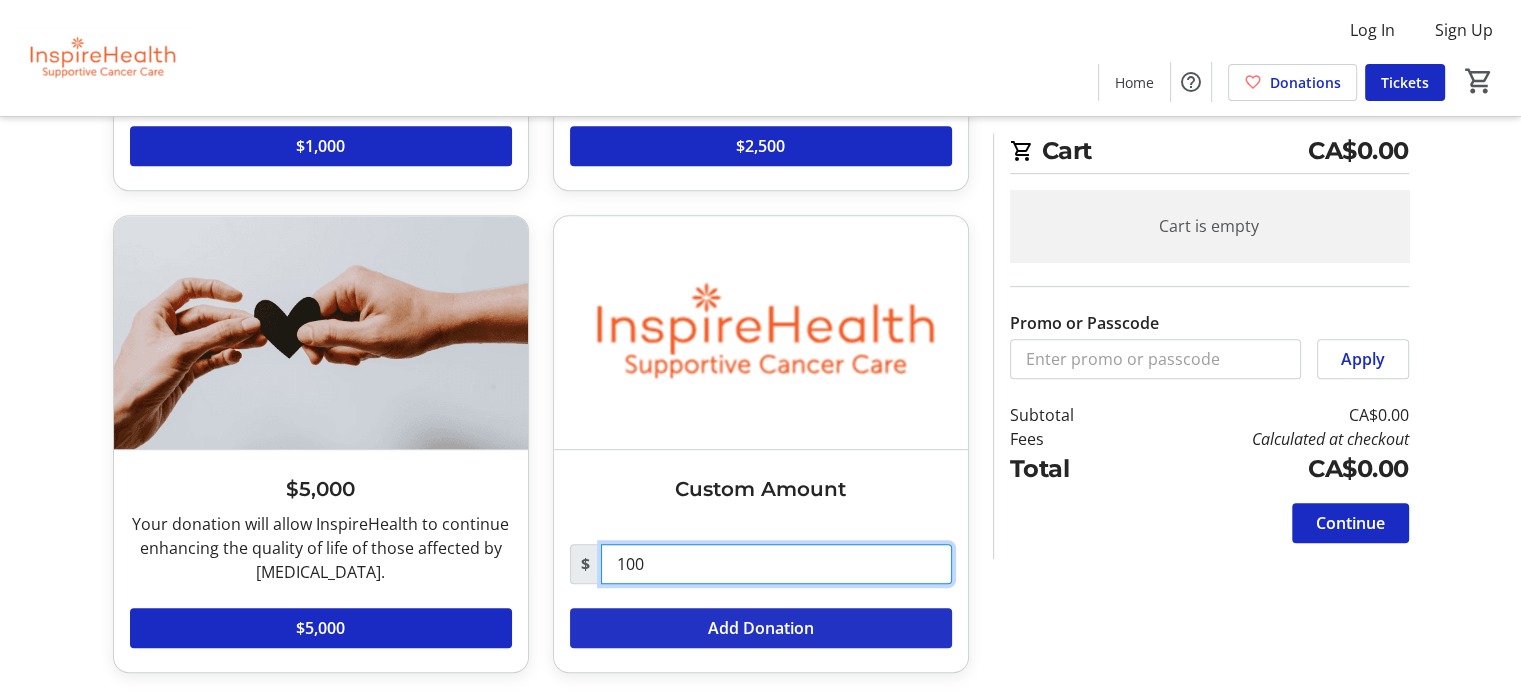 type on "100" 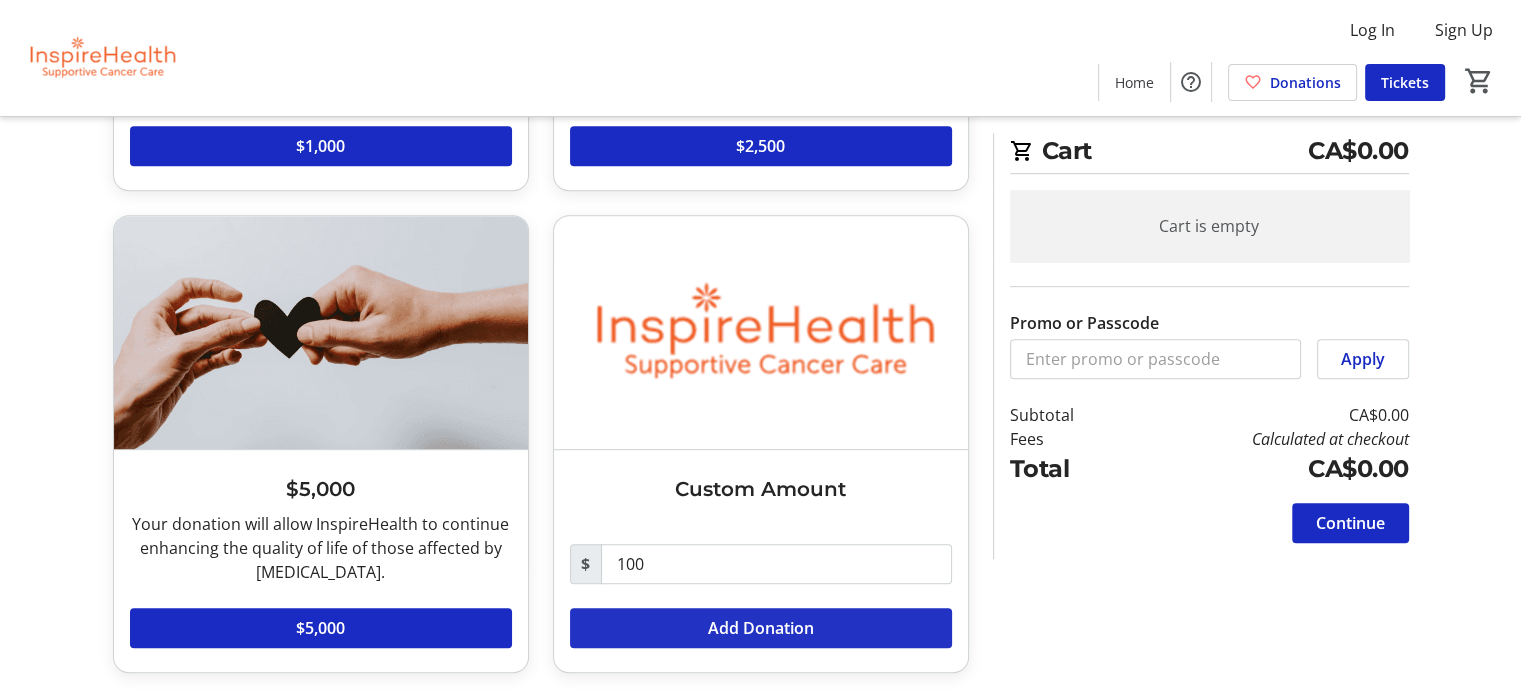 click on "Add Donation" 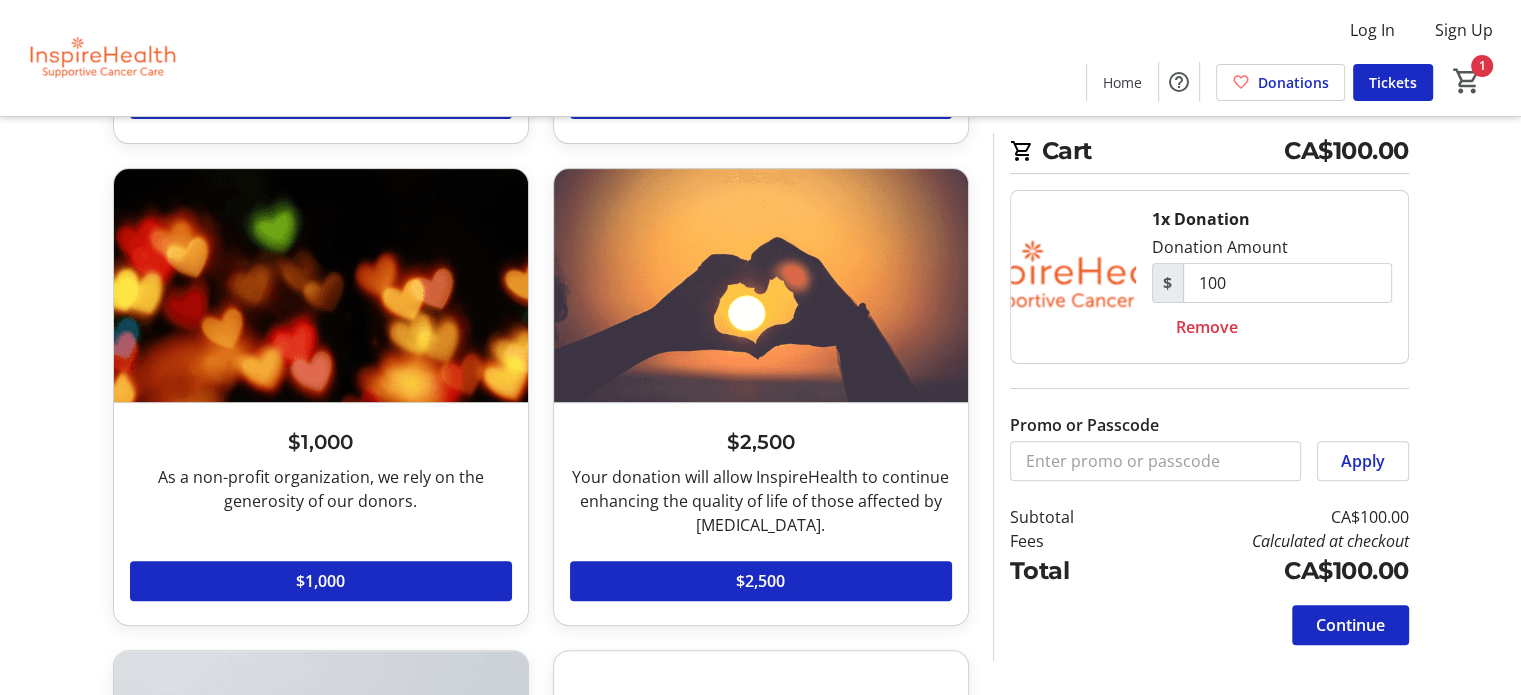 scroll, scrollTop: 600, scrollLeft: 0, axis: vertical 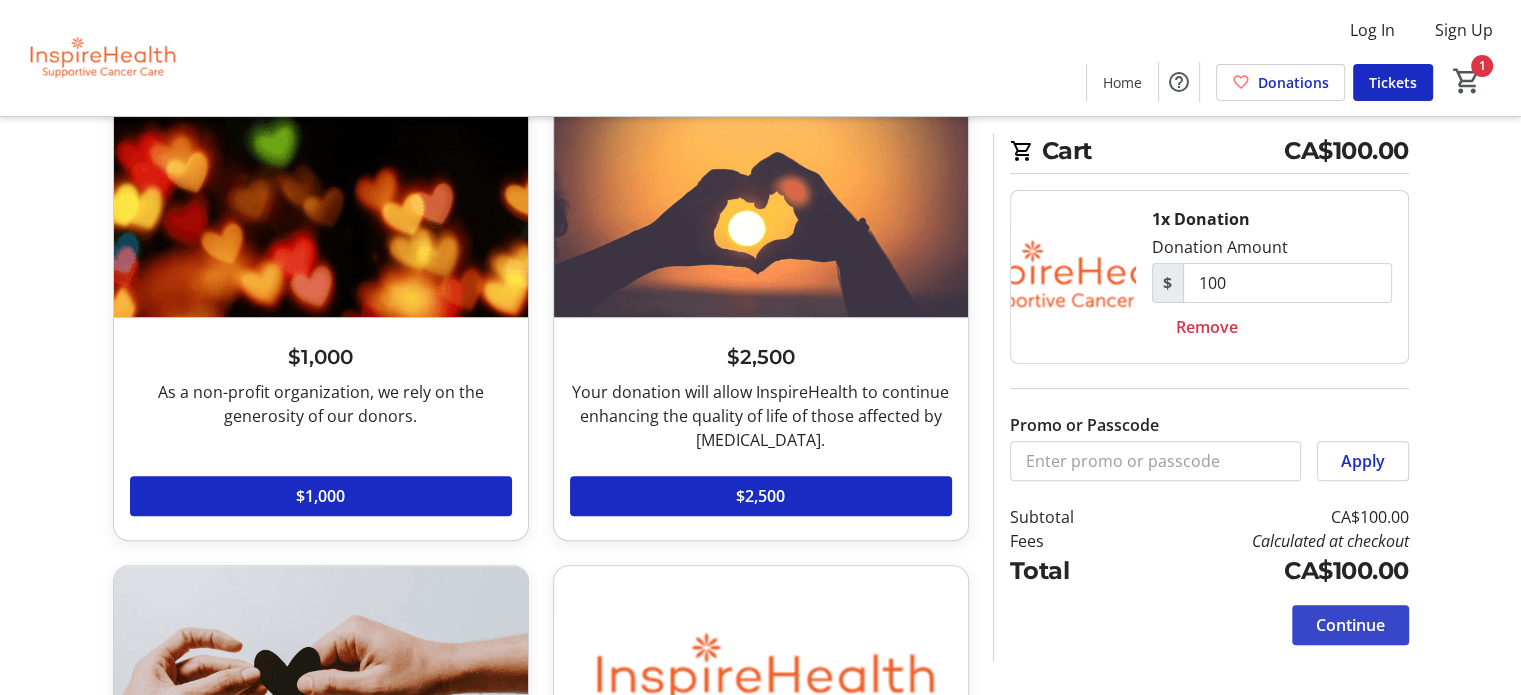 click on "Continue" 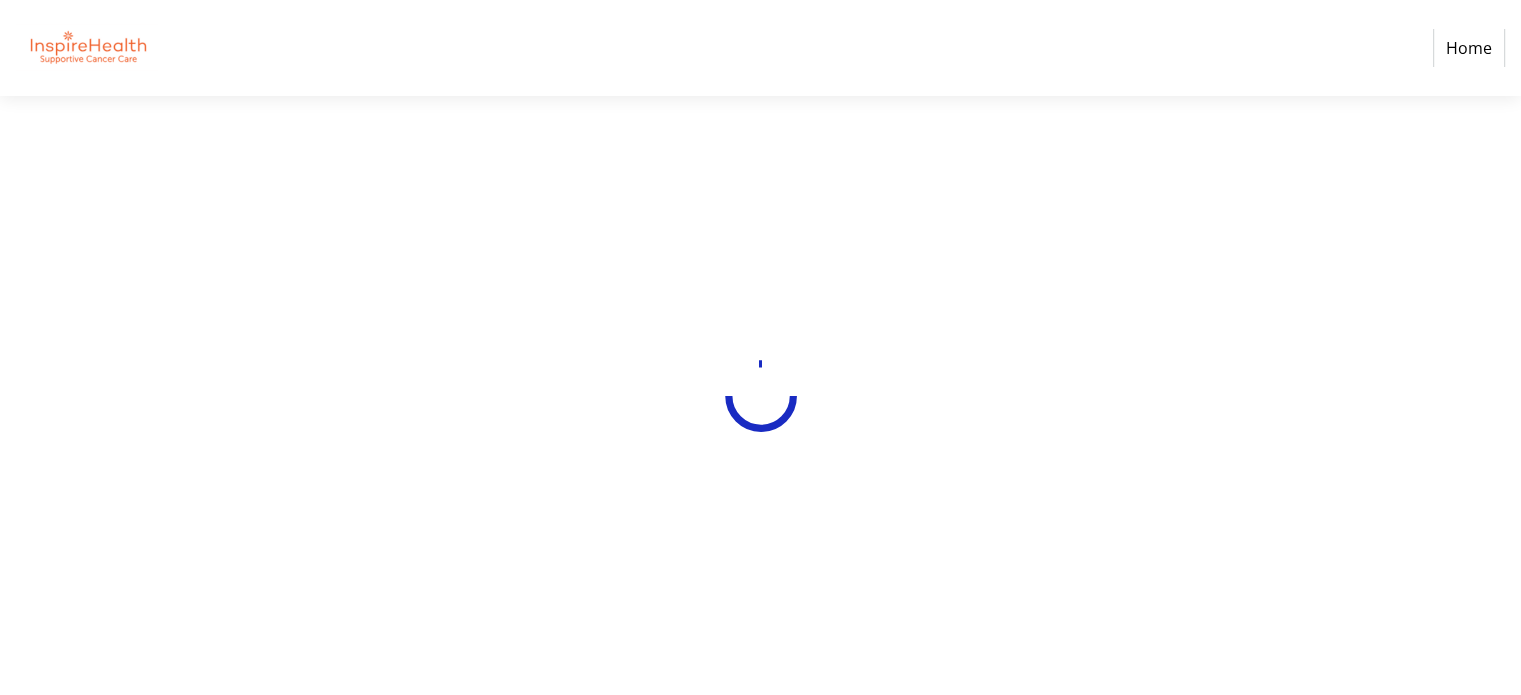scroll, scrollTop: 0, scrollLeft: 0, axis: both 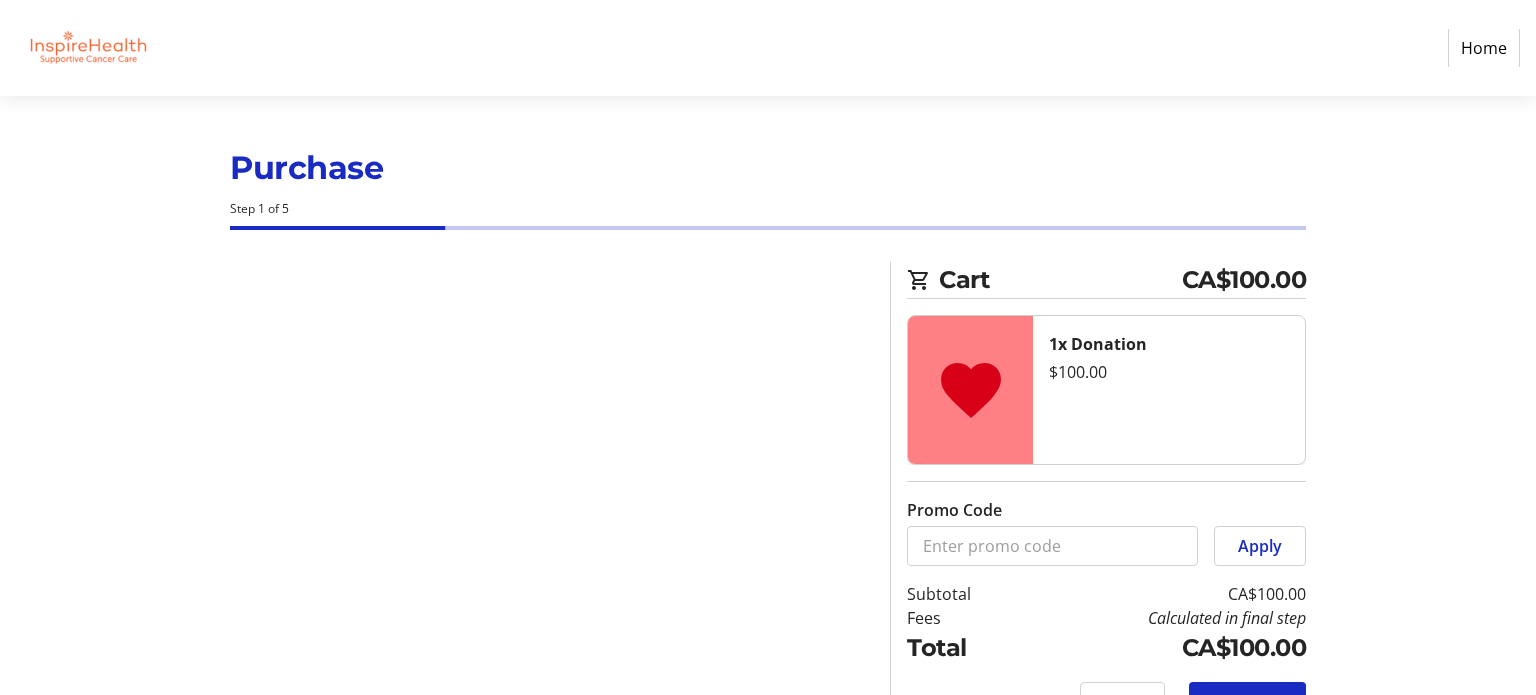 select on "CA" 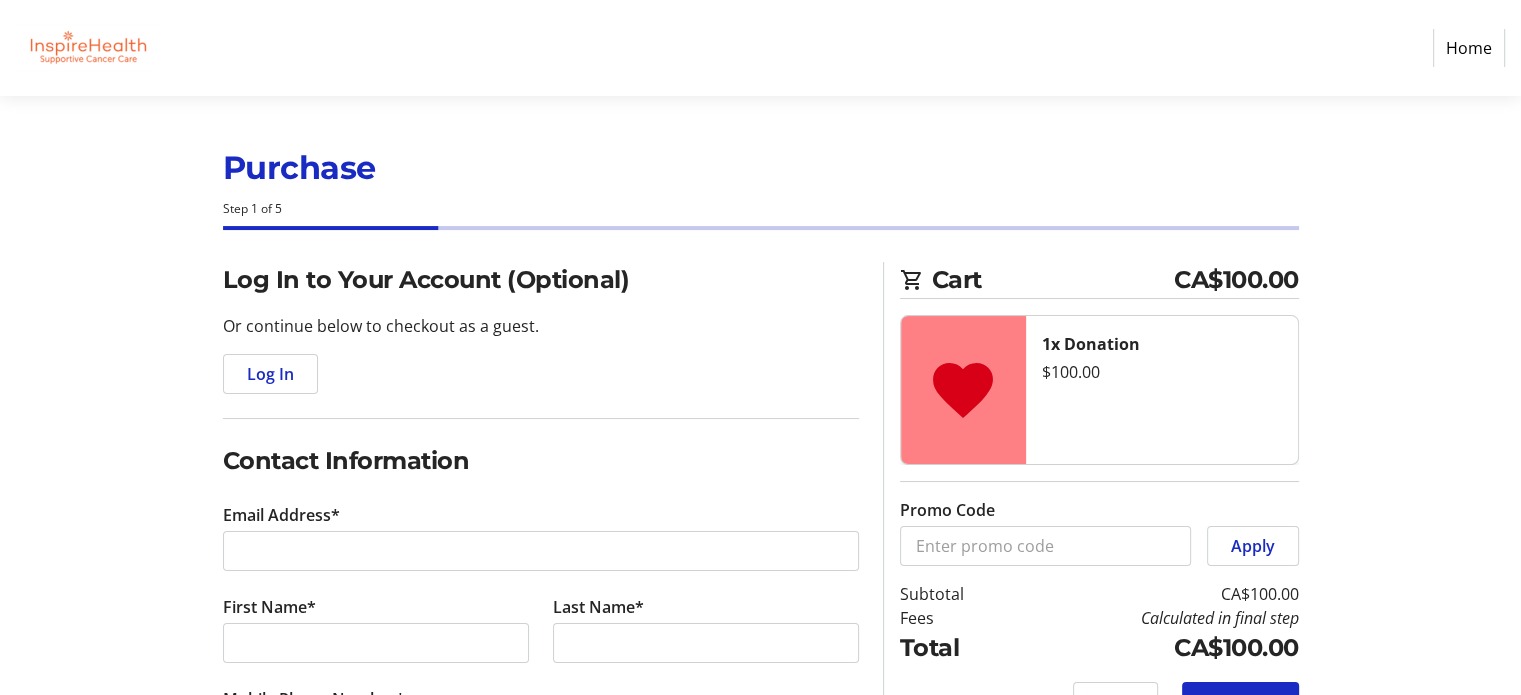 scroll, scrollTop: 200, scrollLeft: 0, axis: vertical 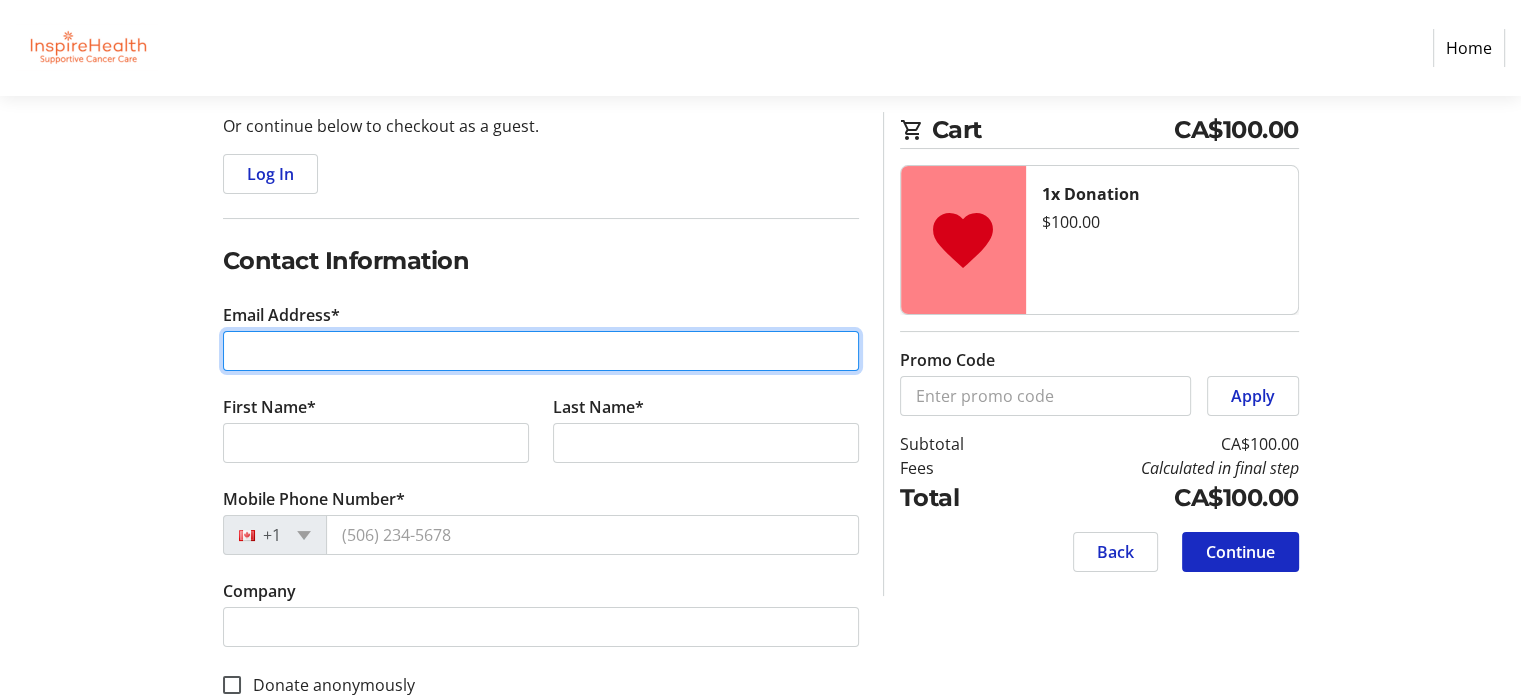 click on "Email Address*" at bounding box center [541, 351] 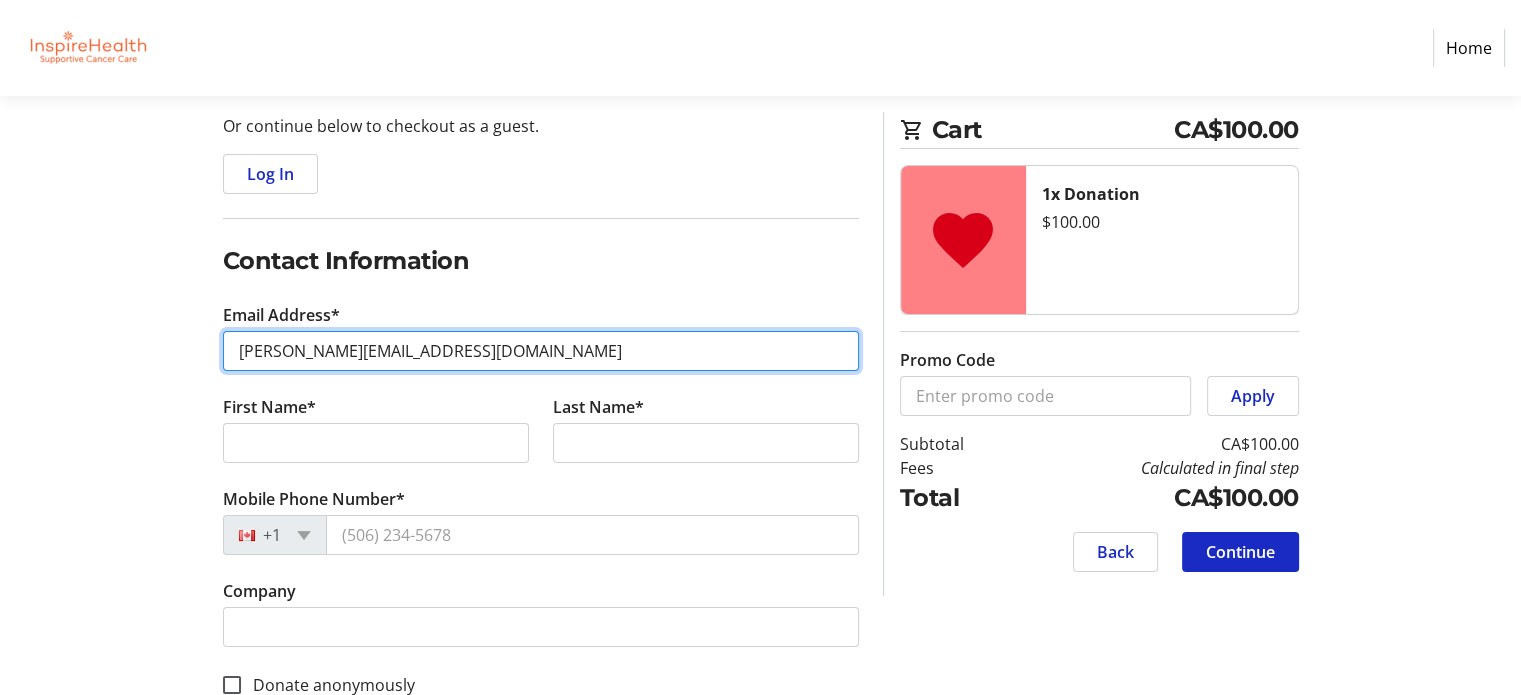 type on "[PERSON_NAME][EMAIL_ADDRESS][DOMAIN_NAME]" 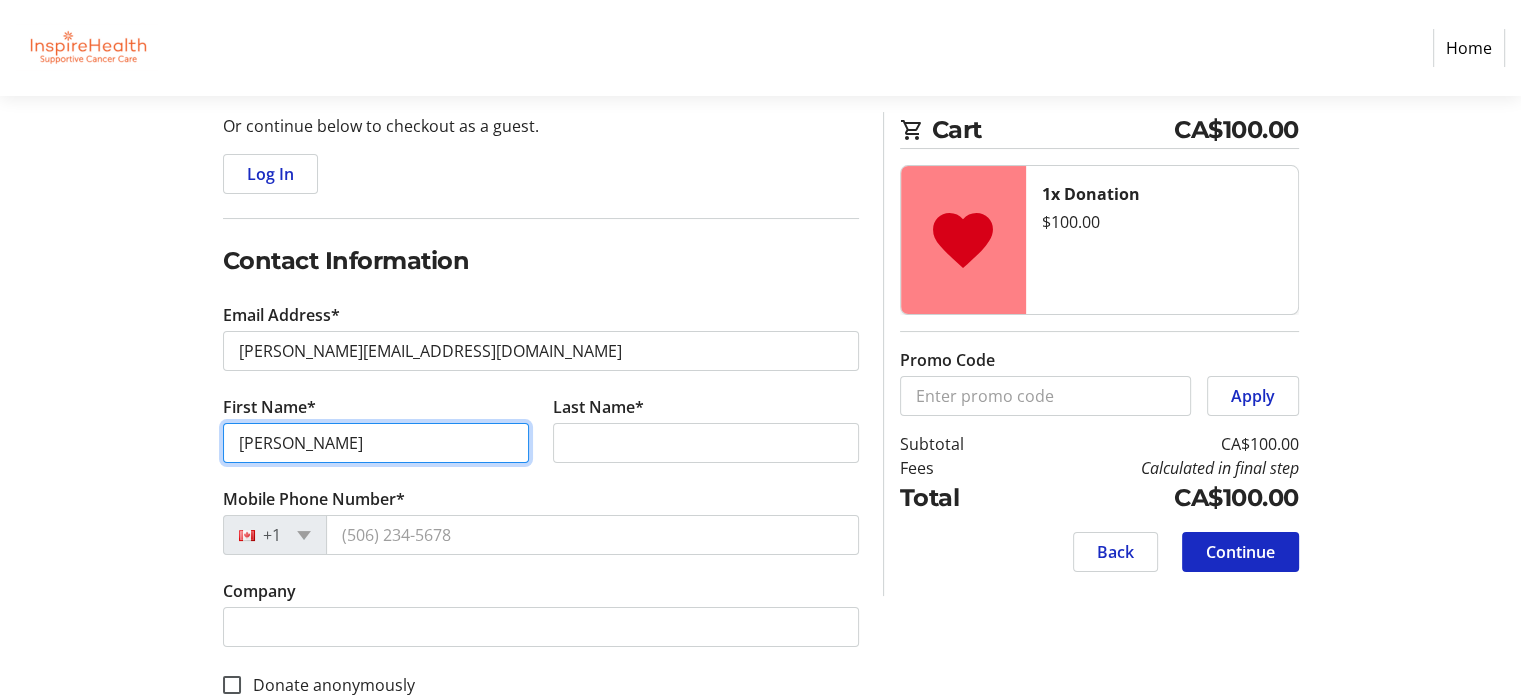 type on "[PERSON_NAME]" 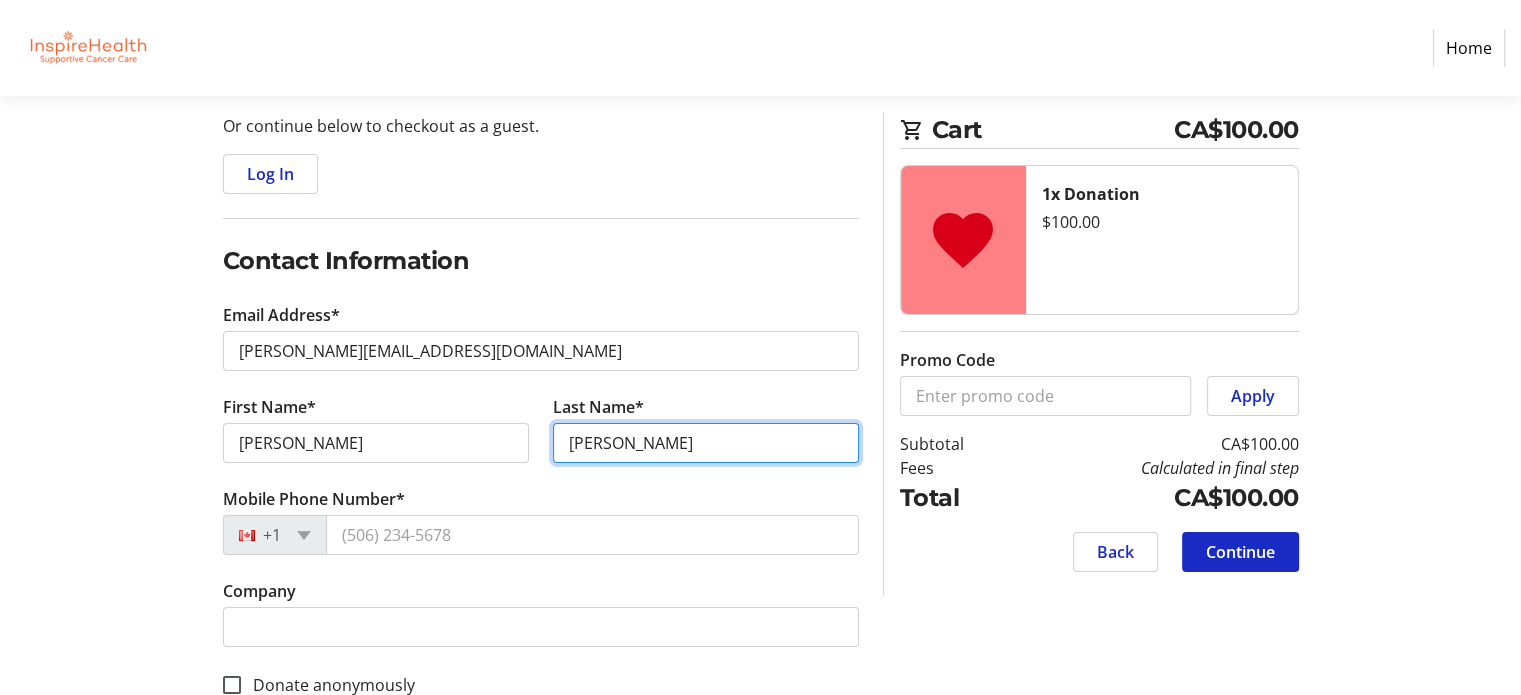 type on "[PERSON_NAME]" 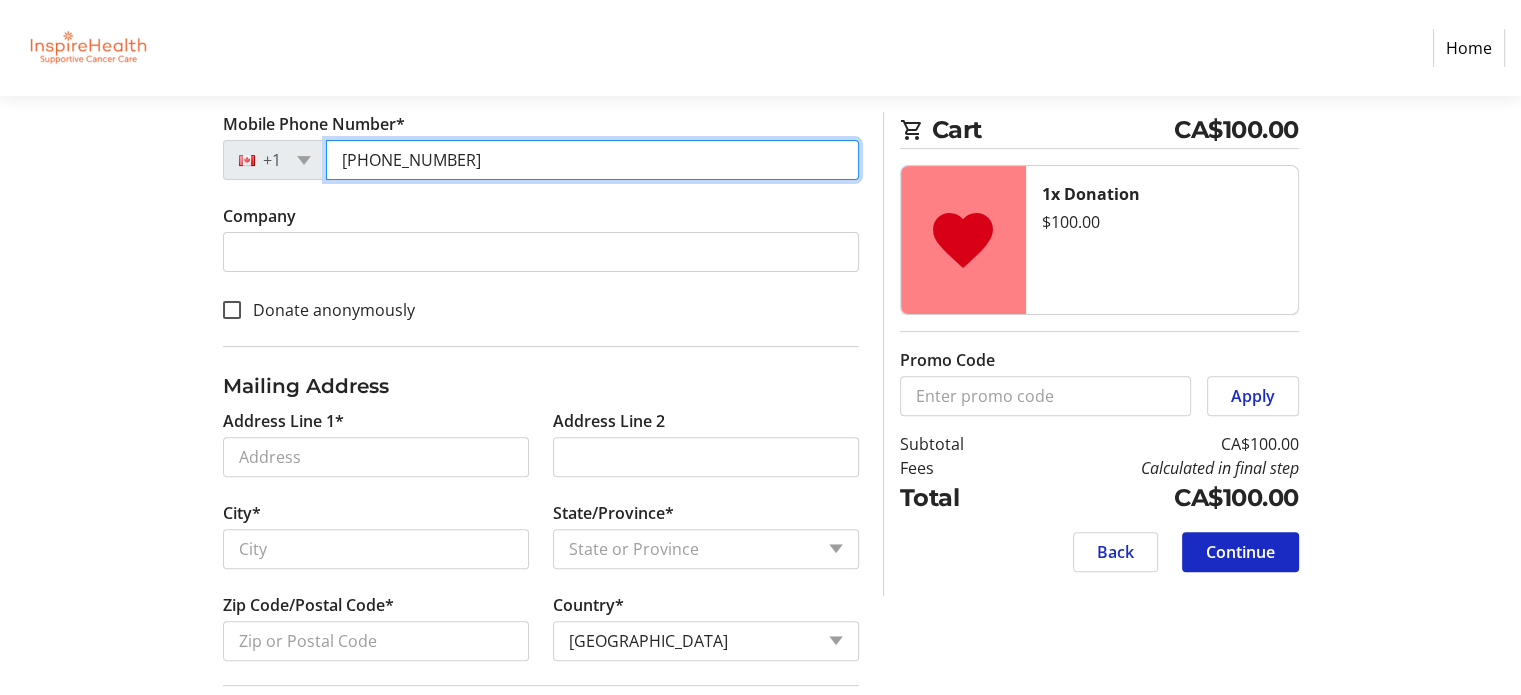 scroll, scrollTop: 600, scrollLeft: 0, axis: vertical 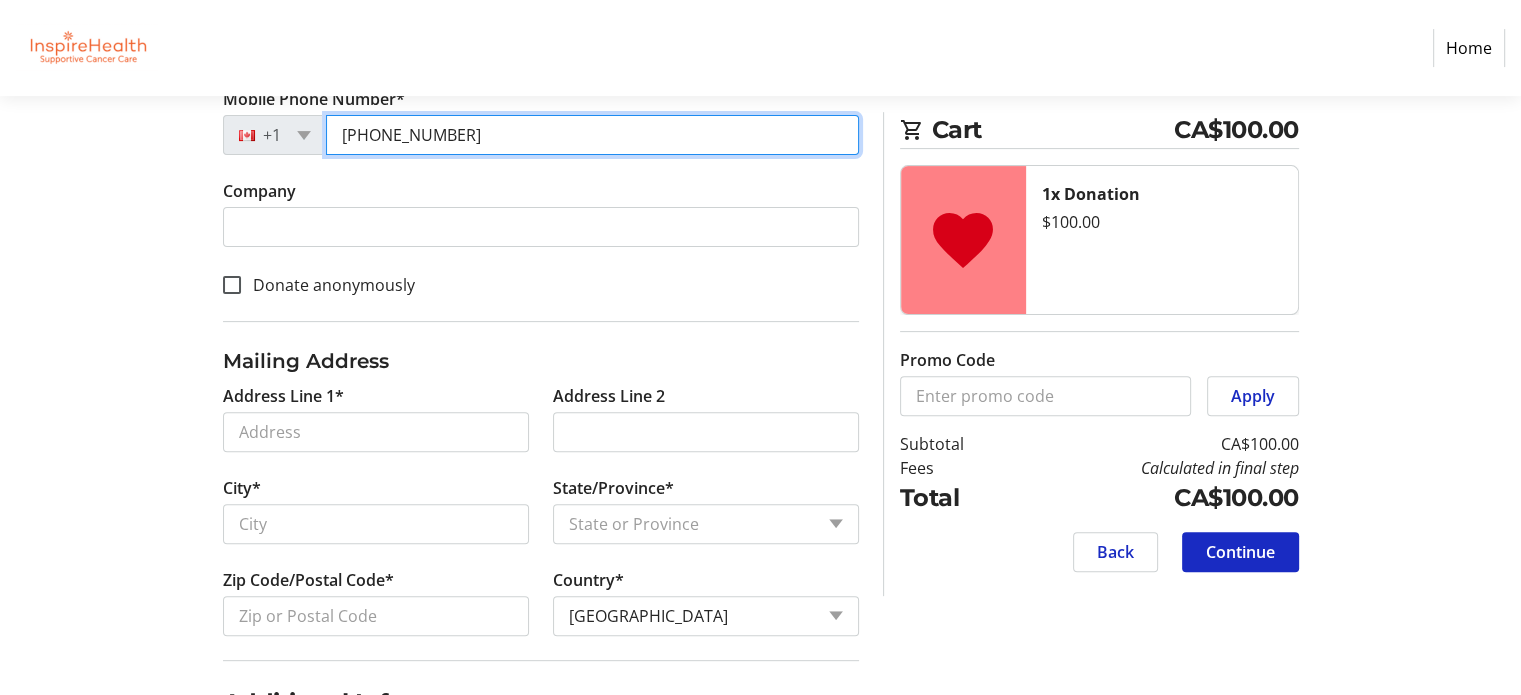 type on "[PHONE_NUMBER]" 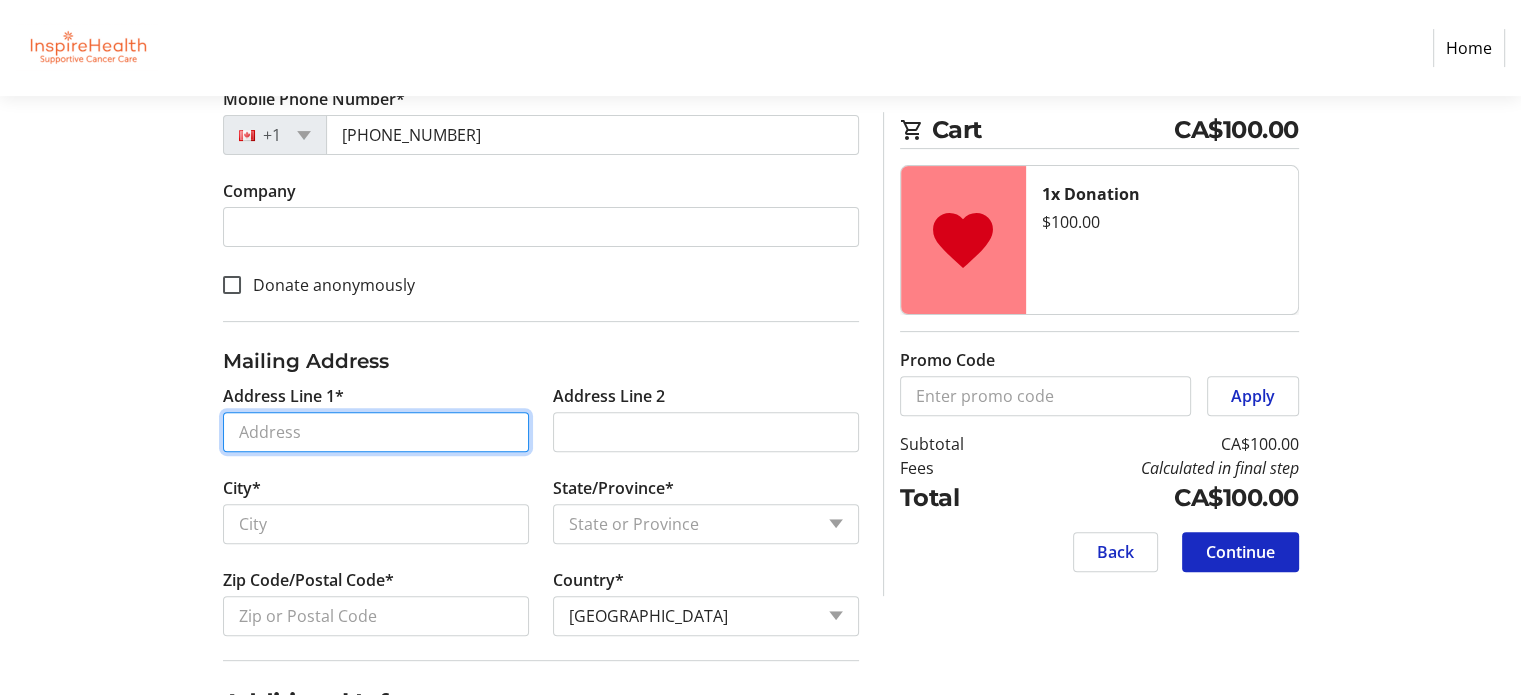 click on "Address Line 1*" at bounding box center (376, 432) 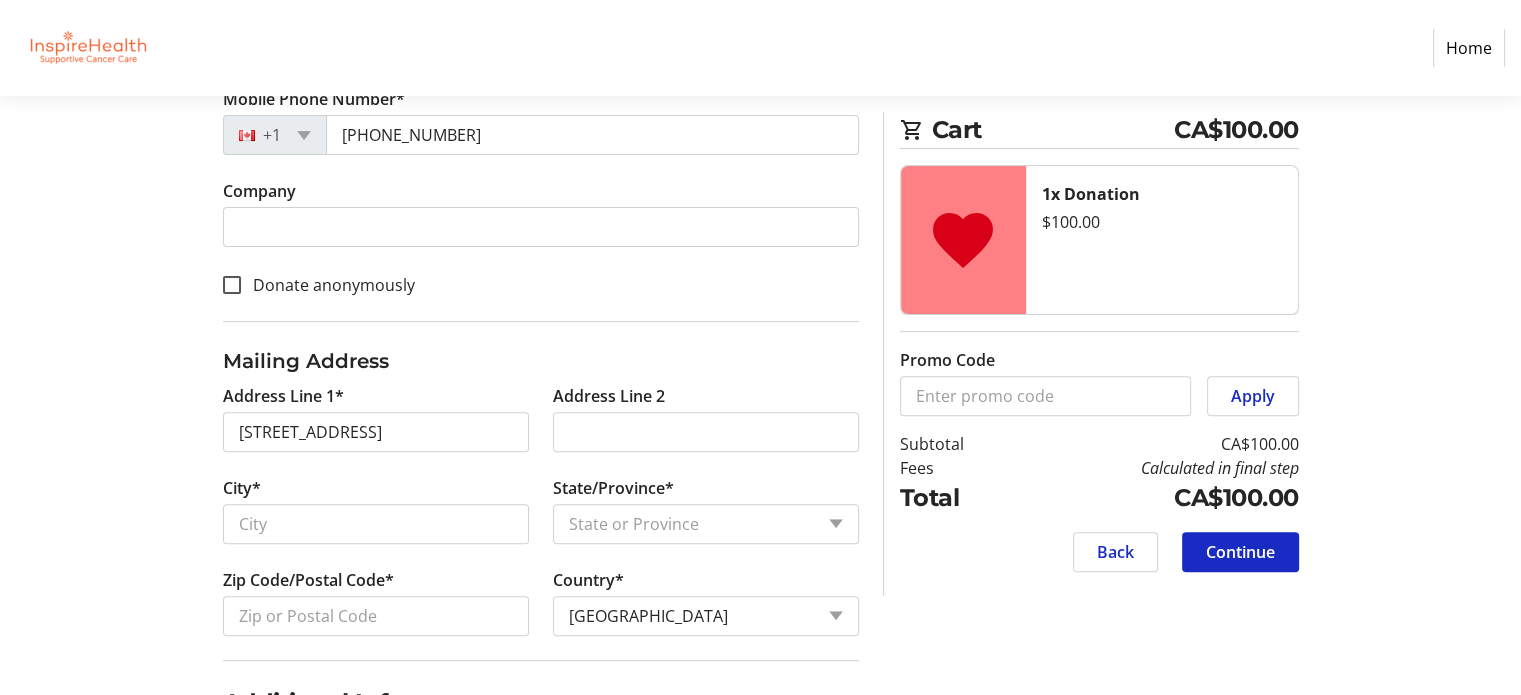 type on "[STREET_ADDRESS]" 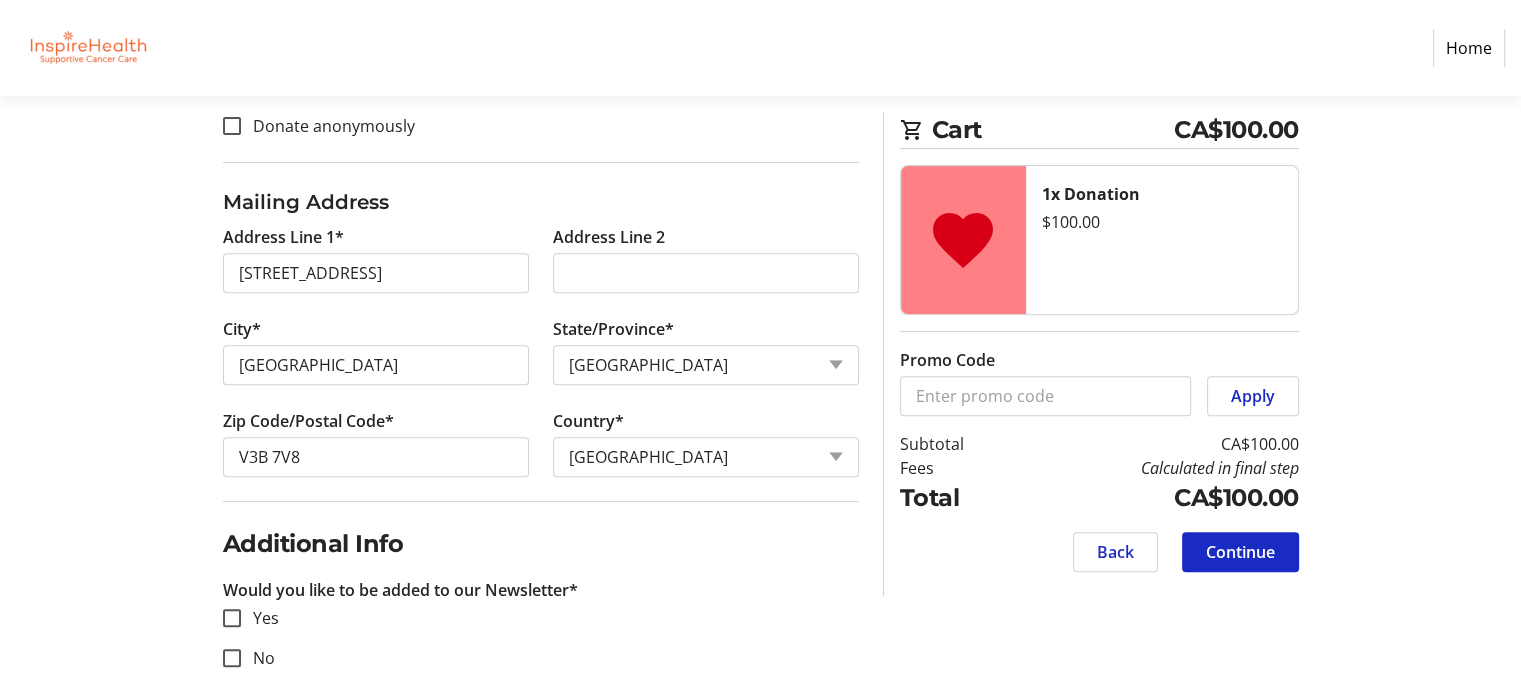 scroll, scrollTop: 777, scrollLeft: 0, axis: vertical 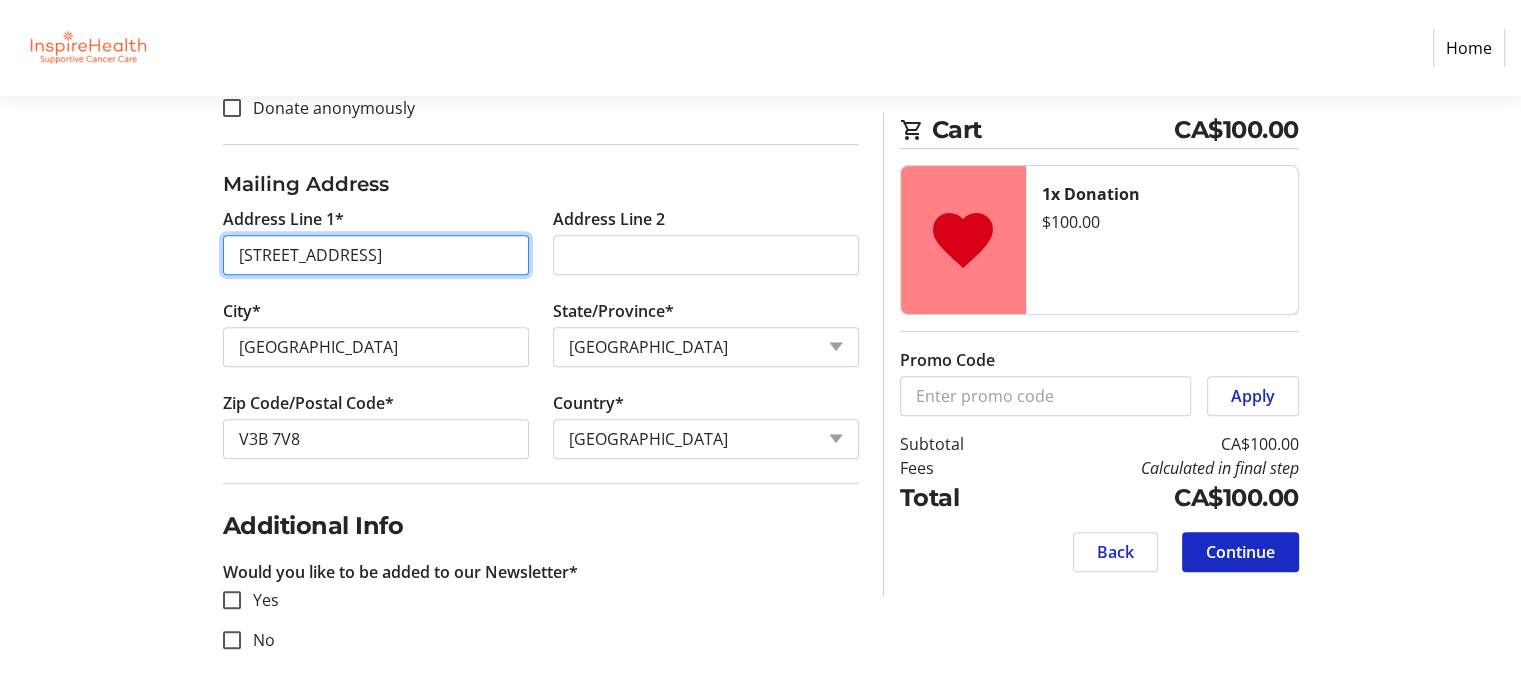 click on "[STREET_ADDRESS]" at bounding box center (376, 255) 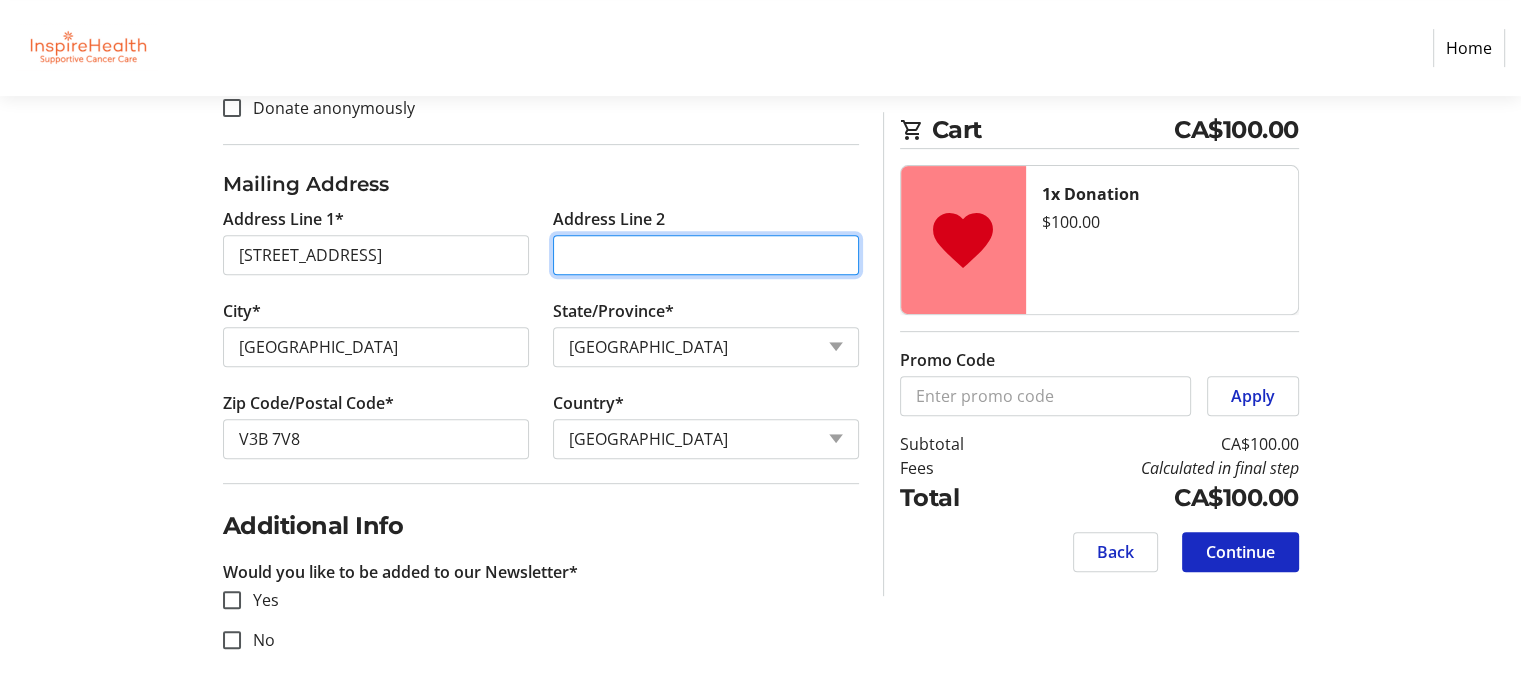 click on "Address Line 2" at bounding box center (706, 255) 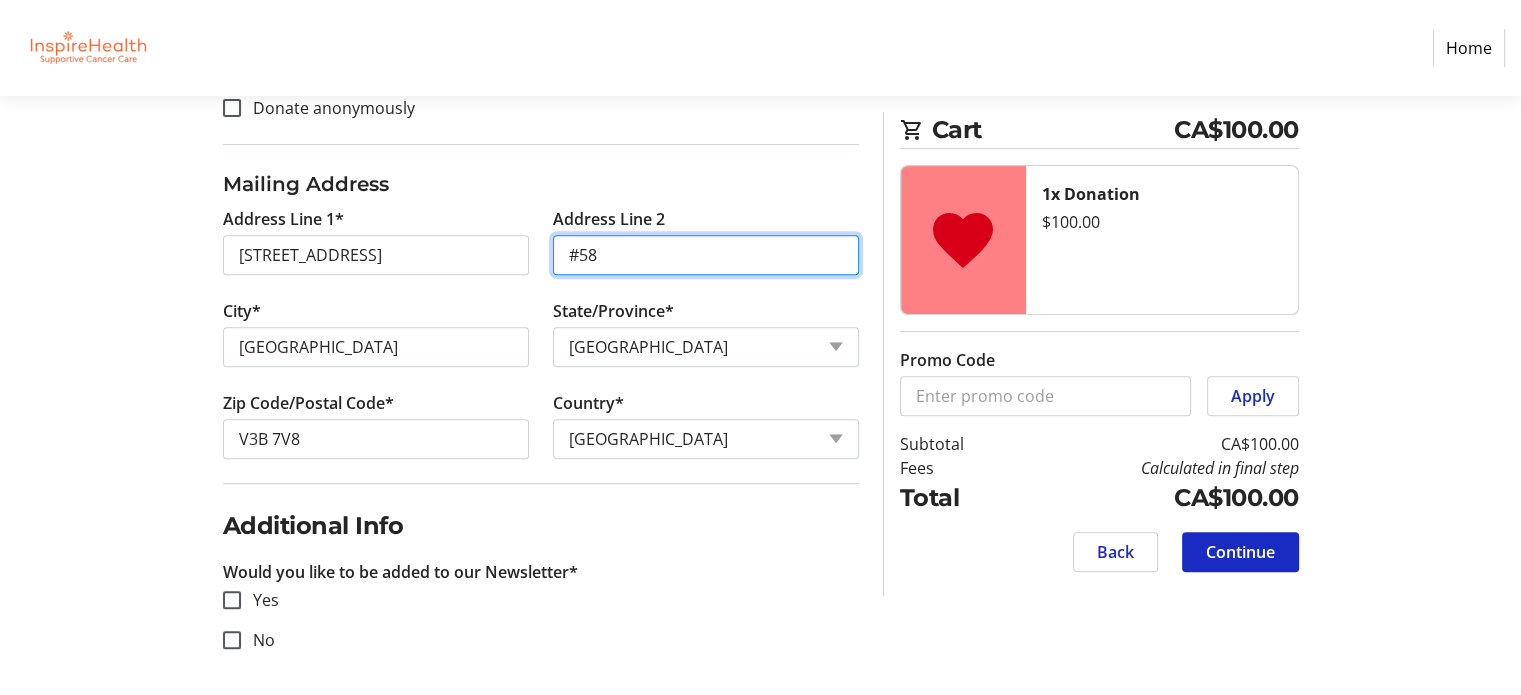 type on "#58" 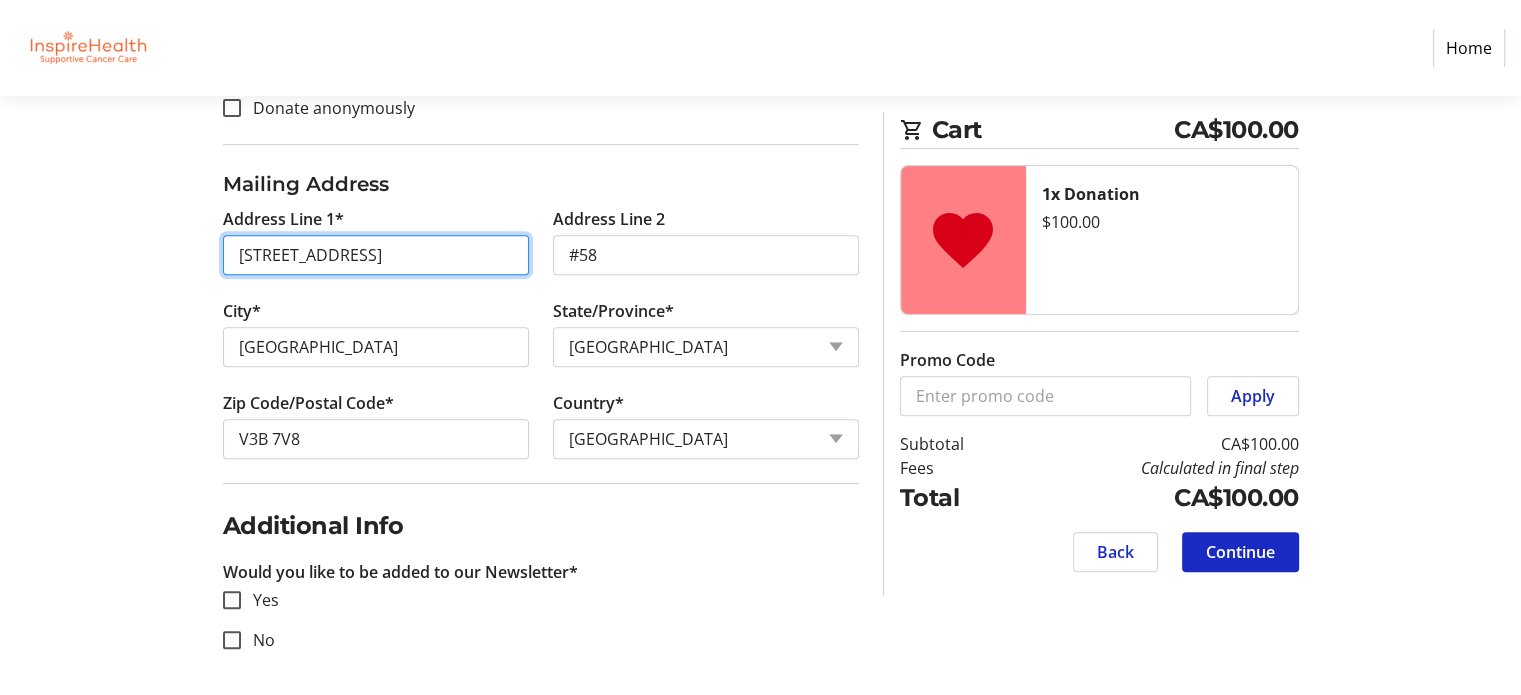 click on "[STREET_ADDRESS]" at bounding box center (376, 255) 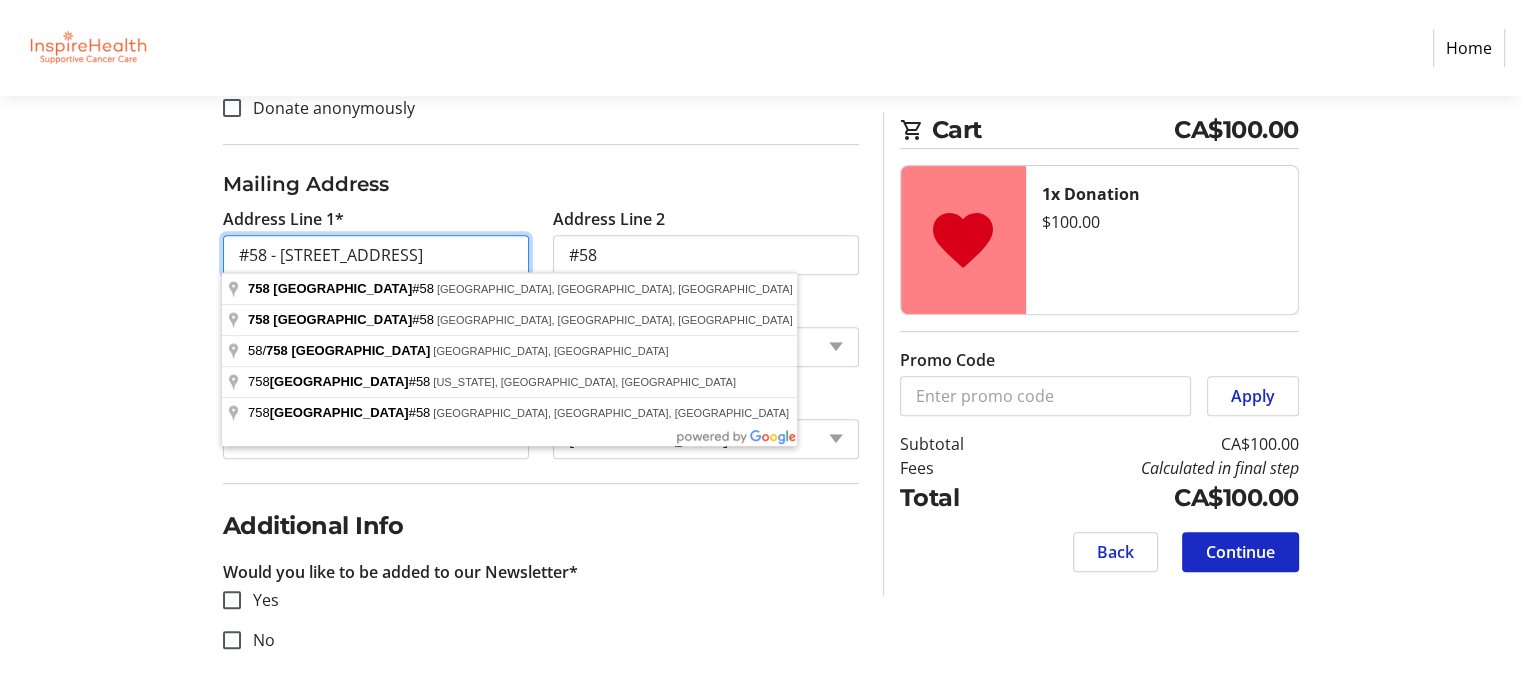 type on "#58 - [STREET_ADDRESS]" 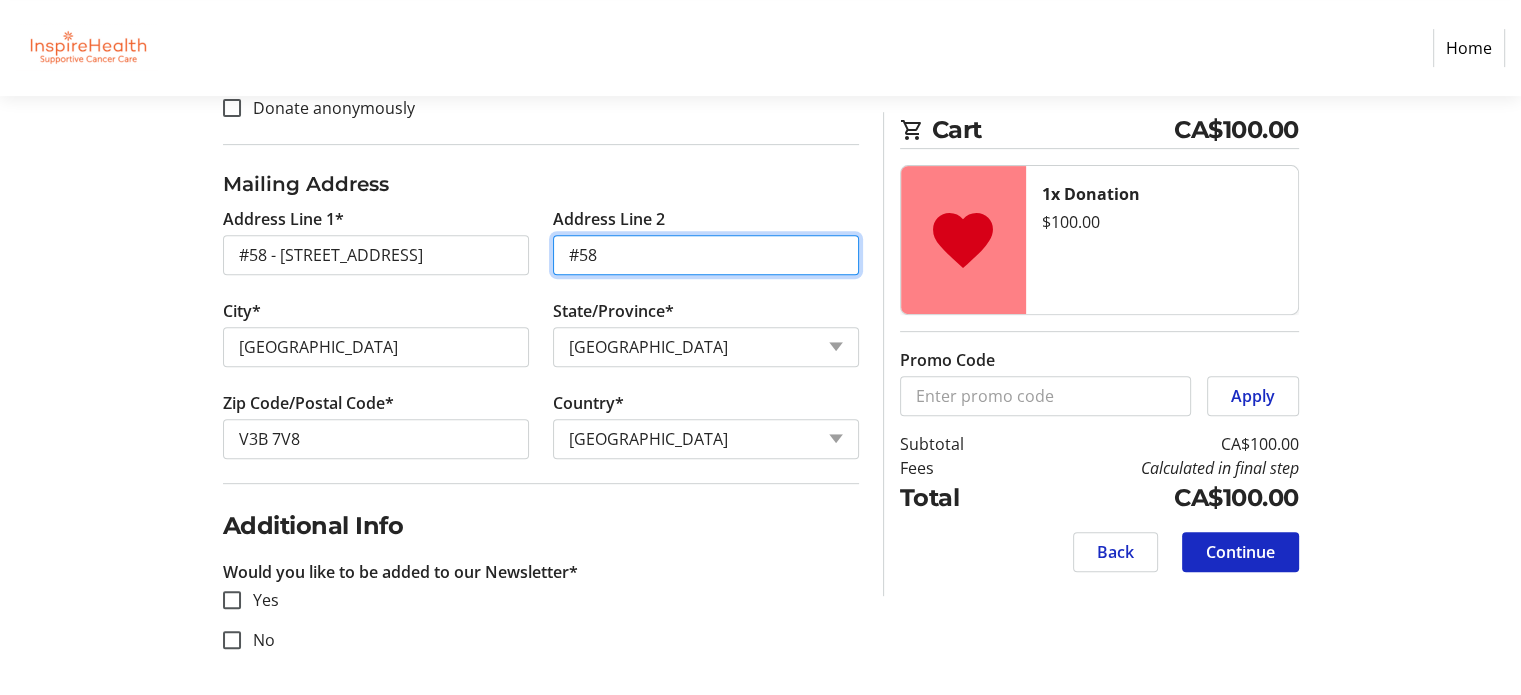 drag, startPoint x: 629, startPoint y: 252, endPoint x: 568, endPoint y: 247, distance: 61.204575 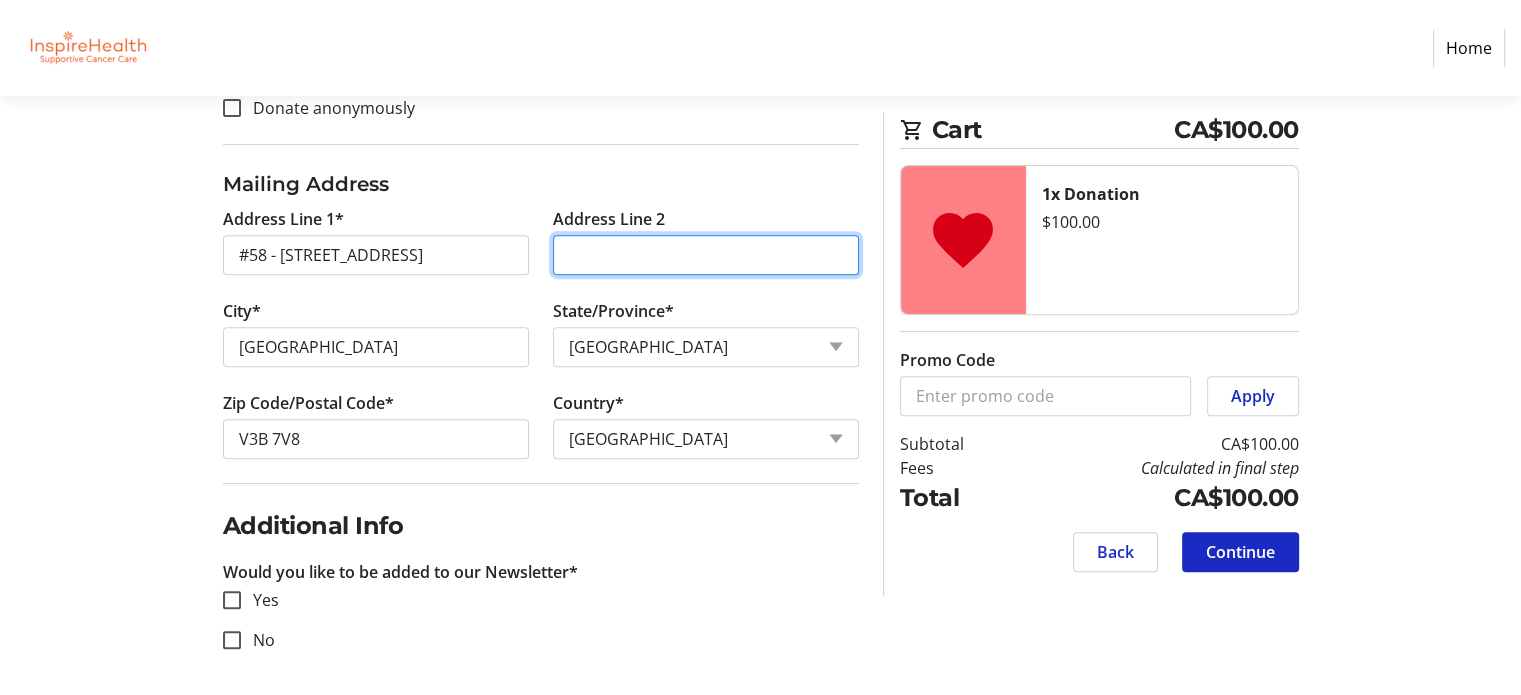 type 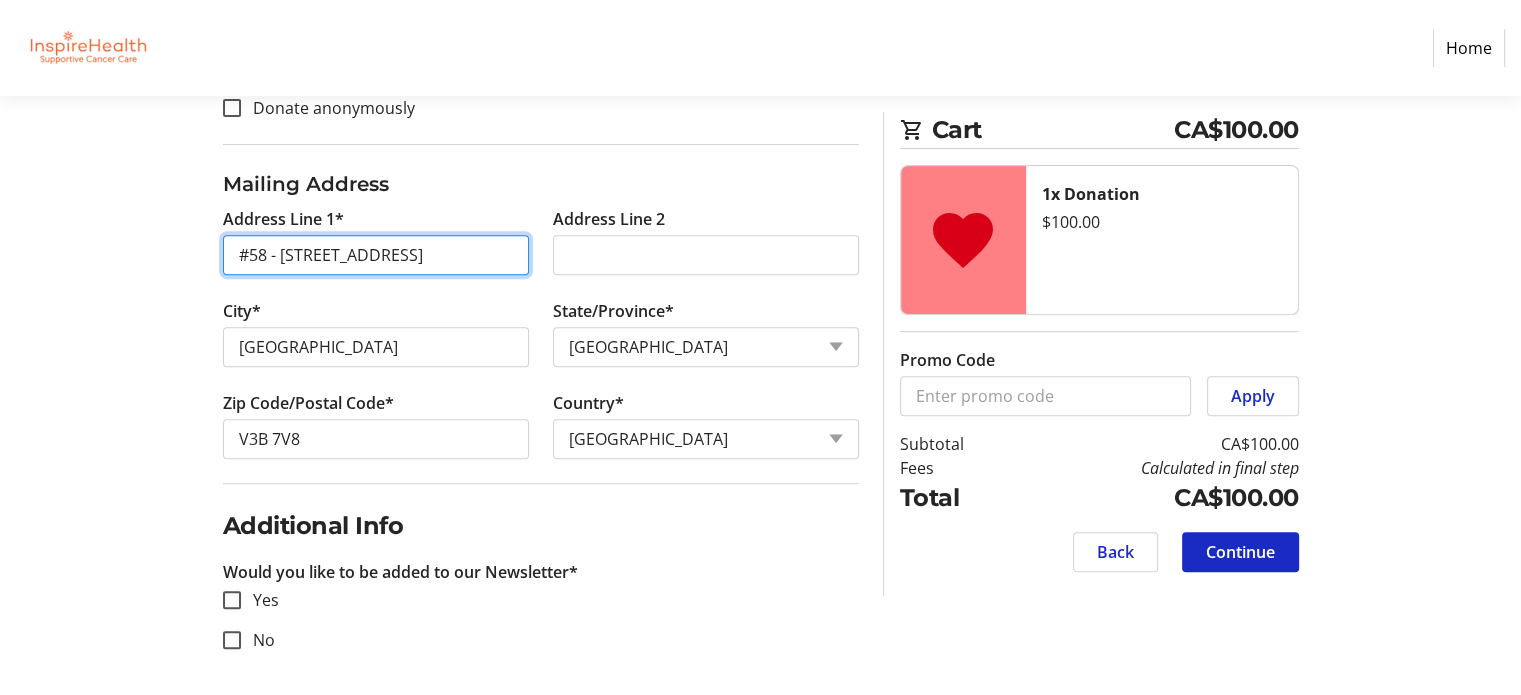 click on "#58 - [STREET_ADDRESS]" at bounding box center [376, 255] 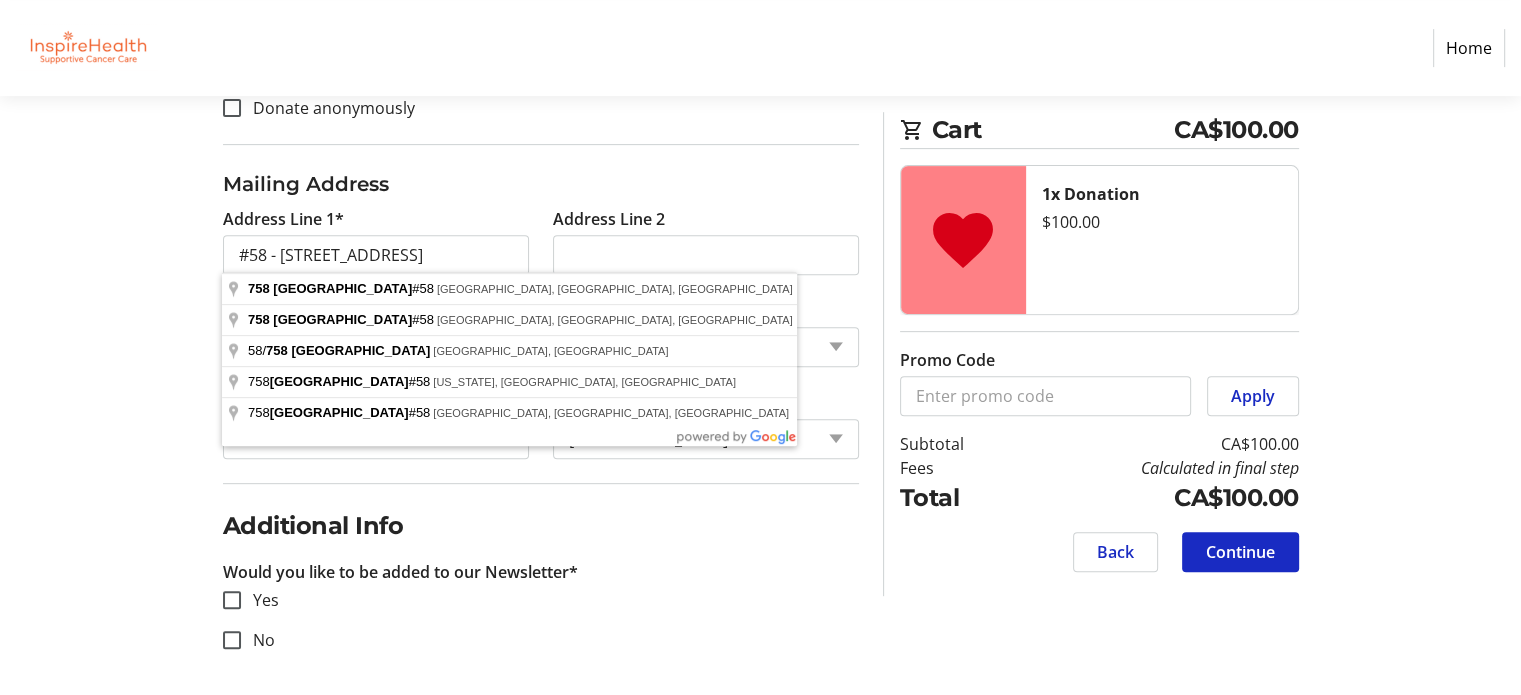 click on "Additional Info" 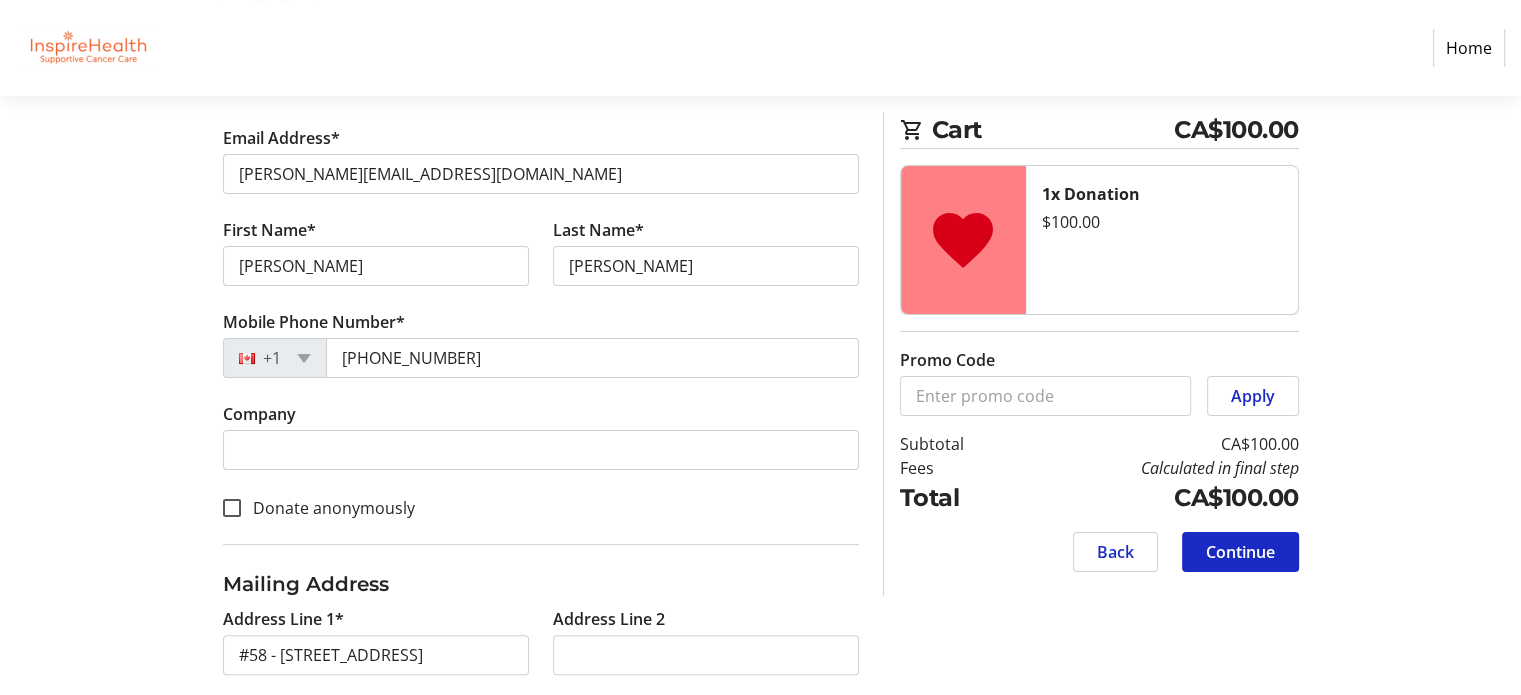 scroll, scrollTop: 777, scrollLeft: 0, axis: vertical 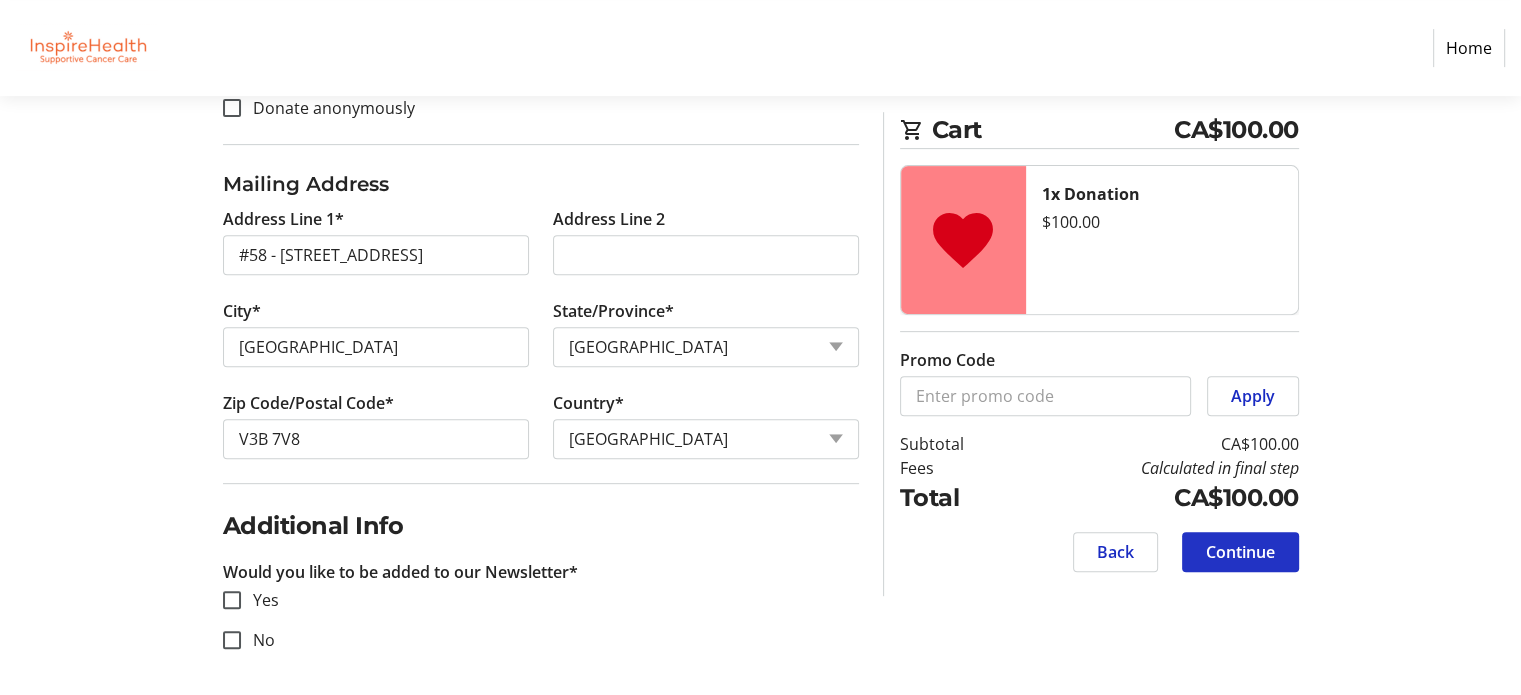 click on "Continue" 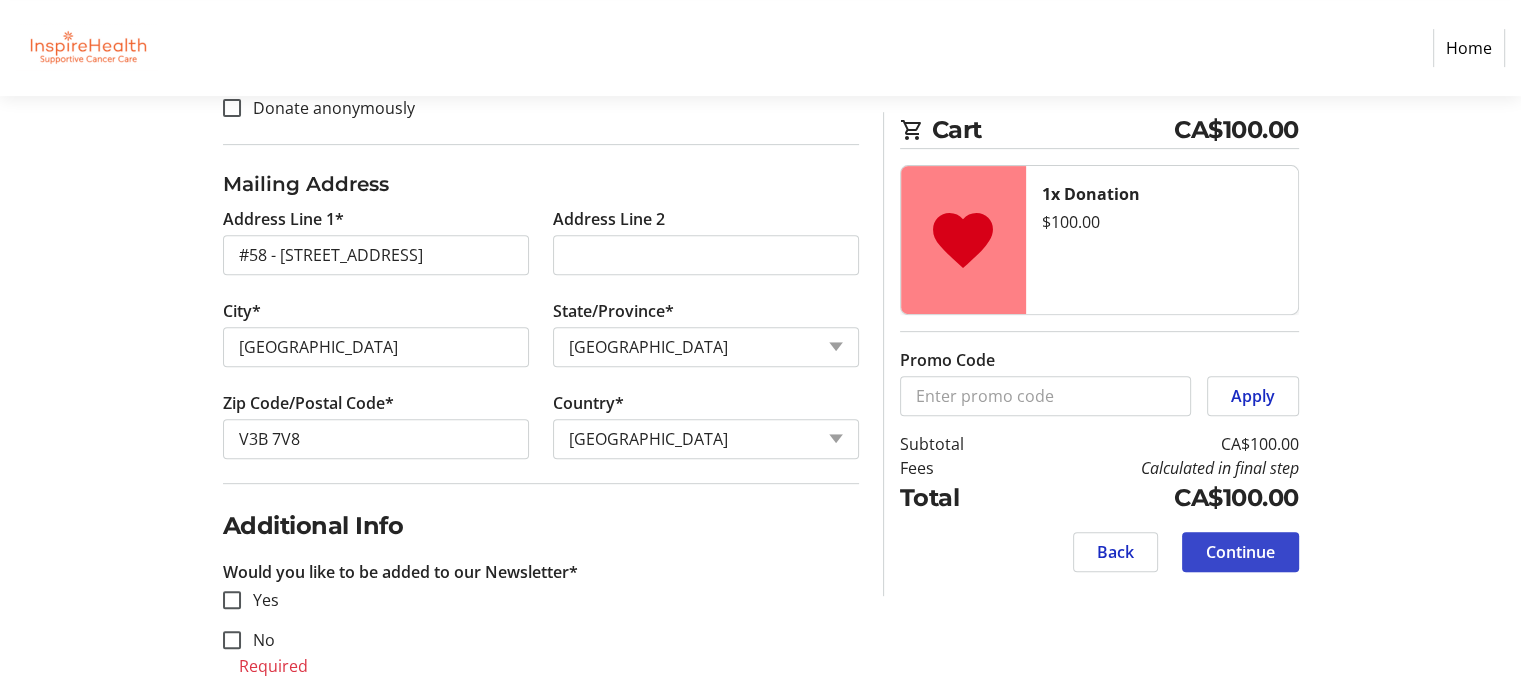 click on "Continue" 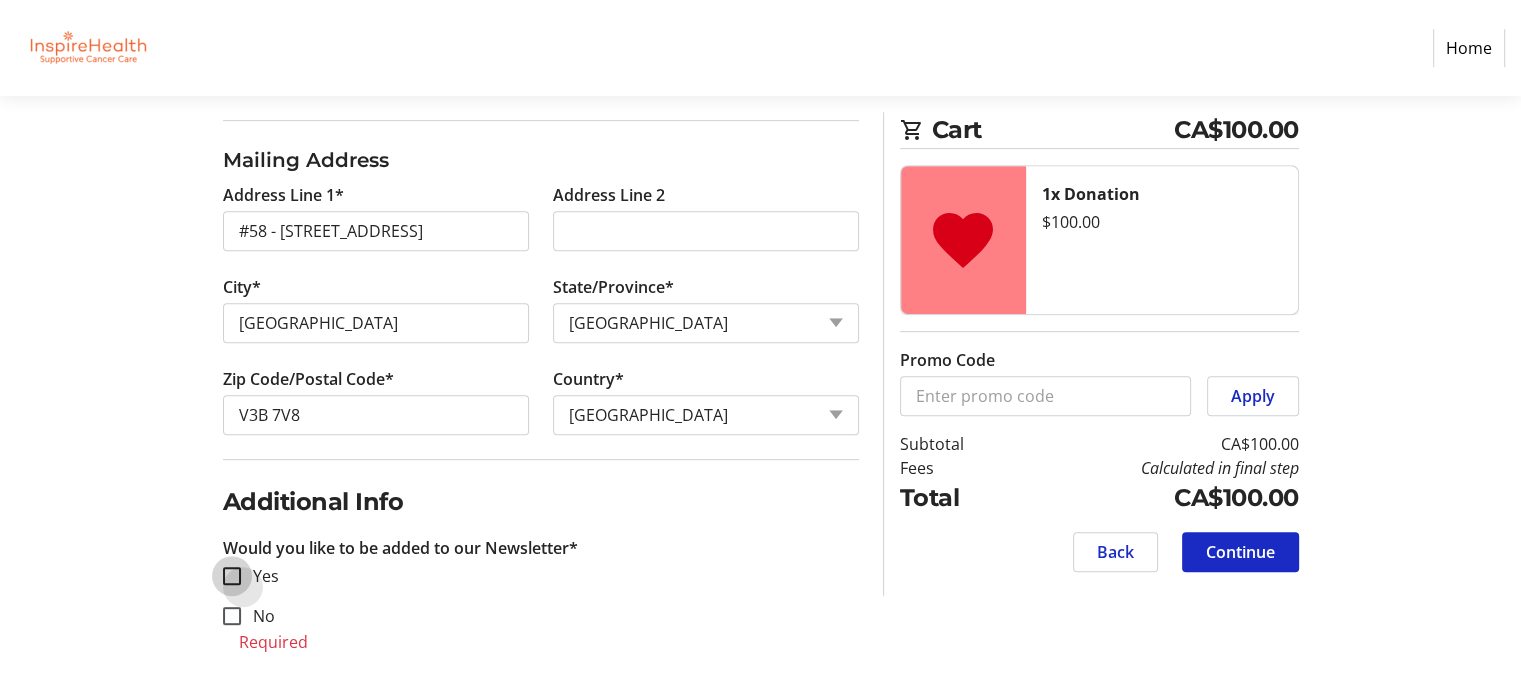 click on "Yes" at bounding box center [232, 576] 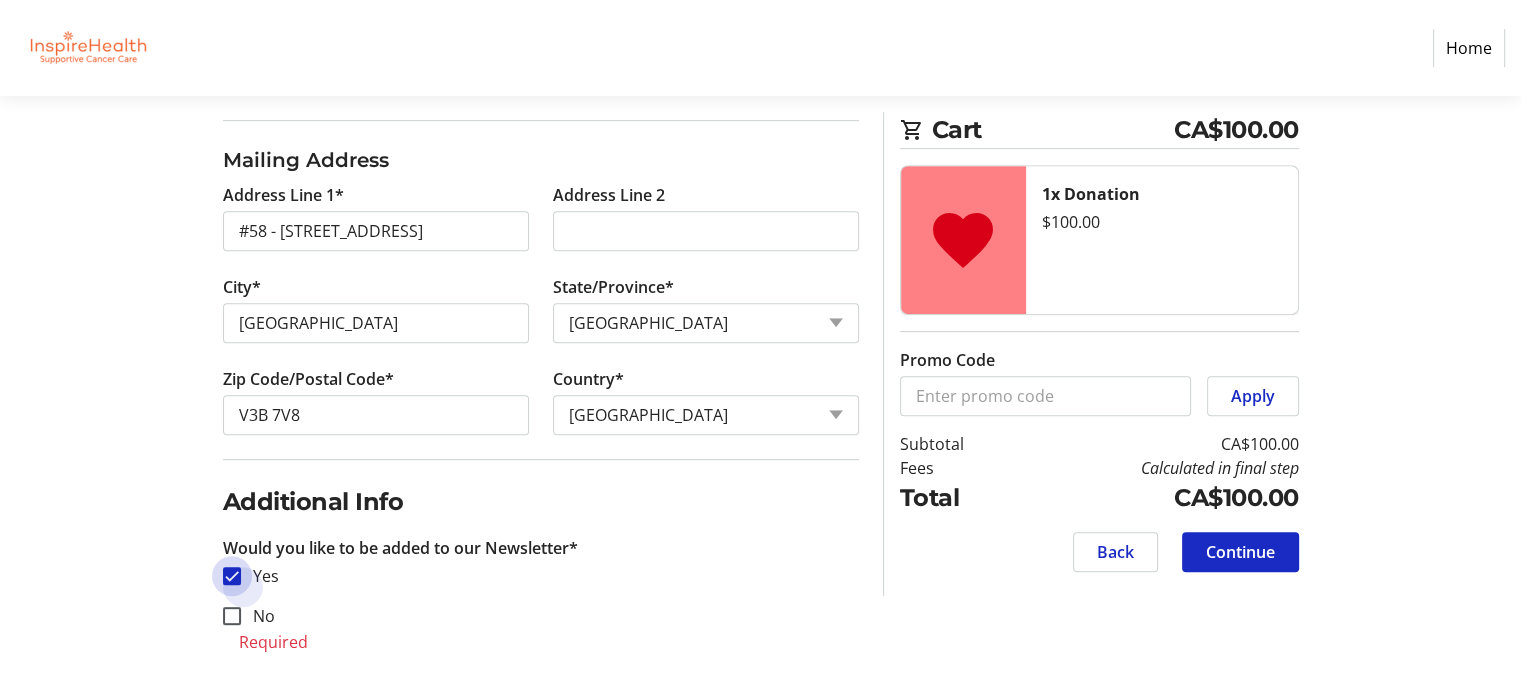 checkbox on "true" 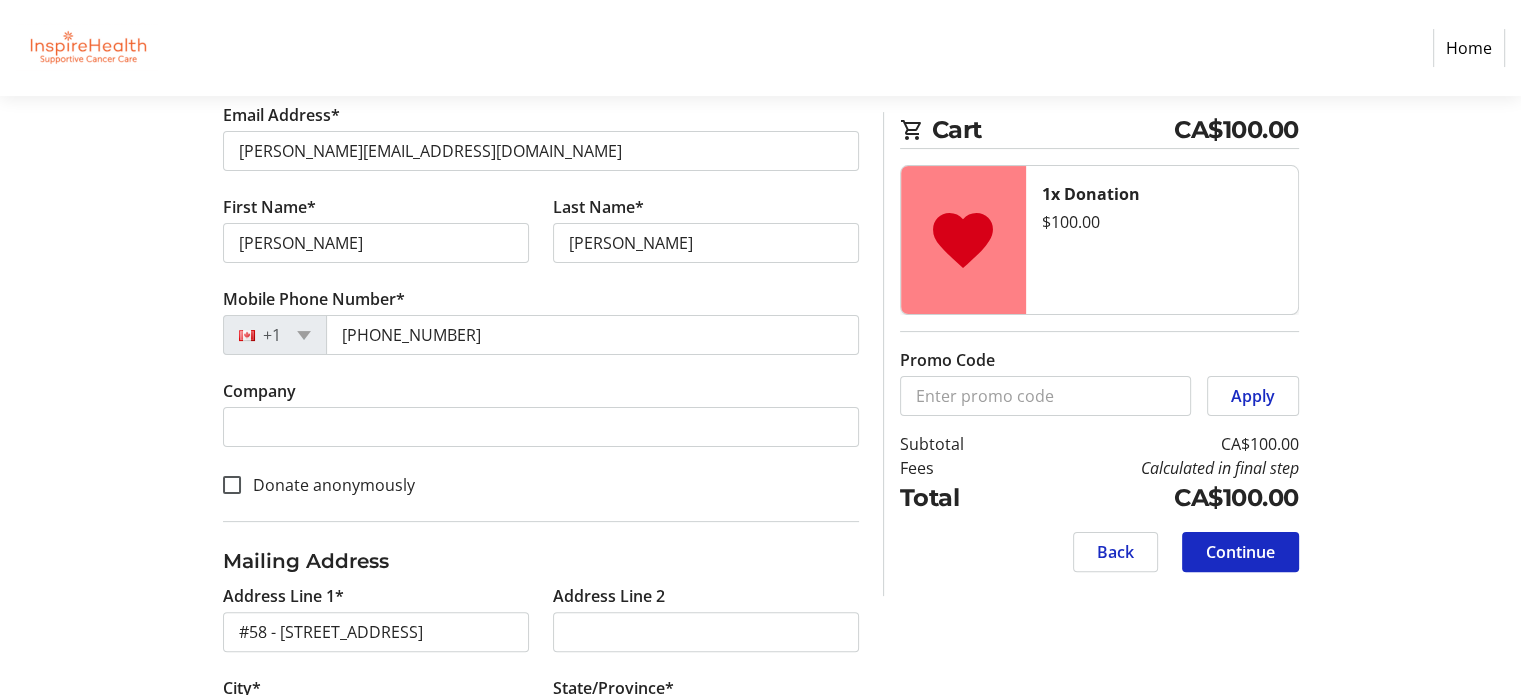 scroll, scrollTop: 777, scrollLeft: 0, axis: vertical 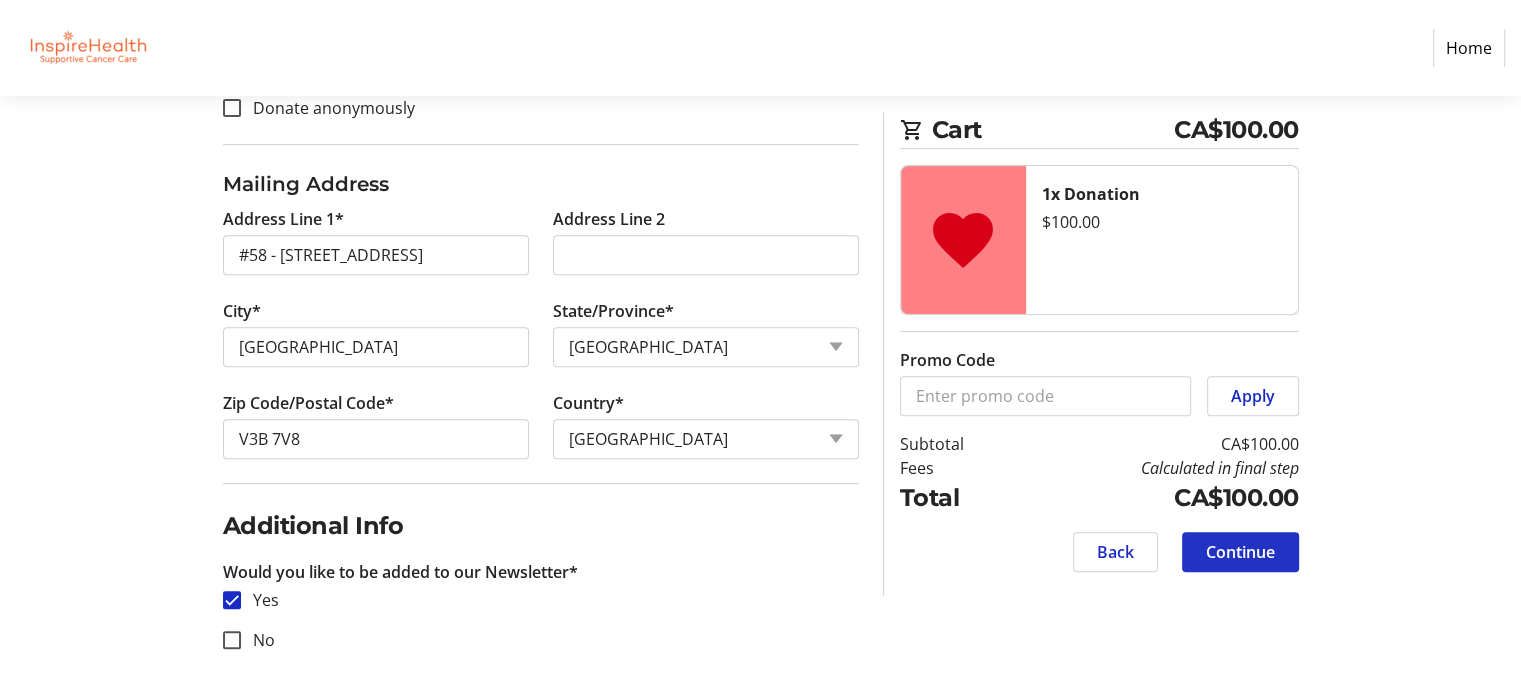 click on "Continue" 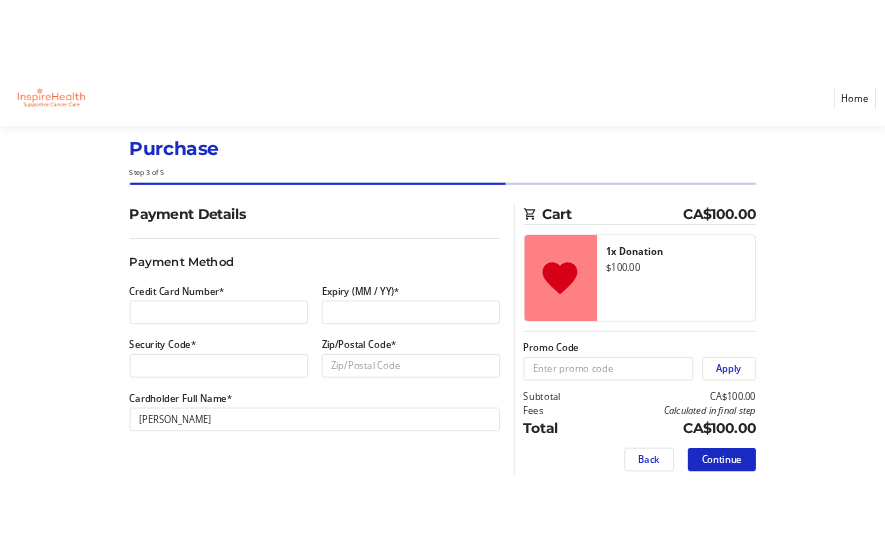 scroll, scrollTop: 49, scrollLeft: 0, axis: vertical 